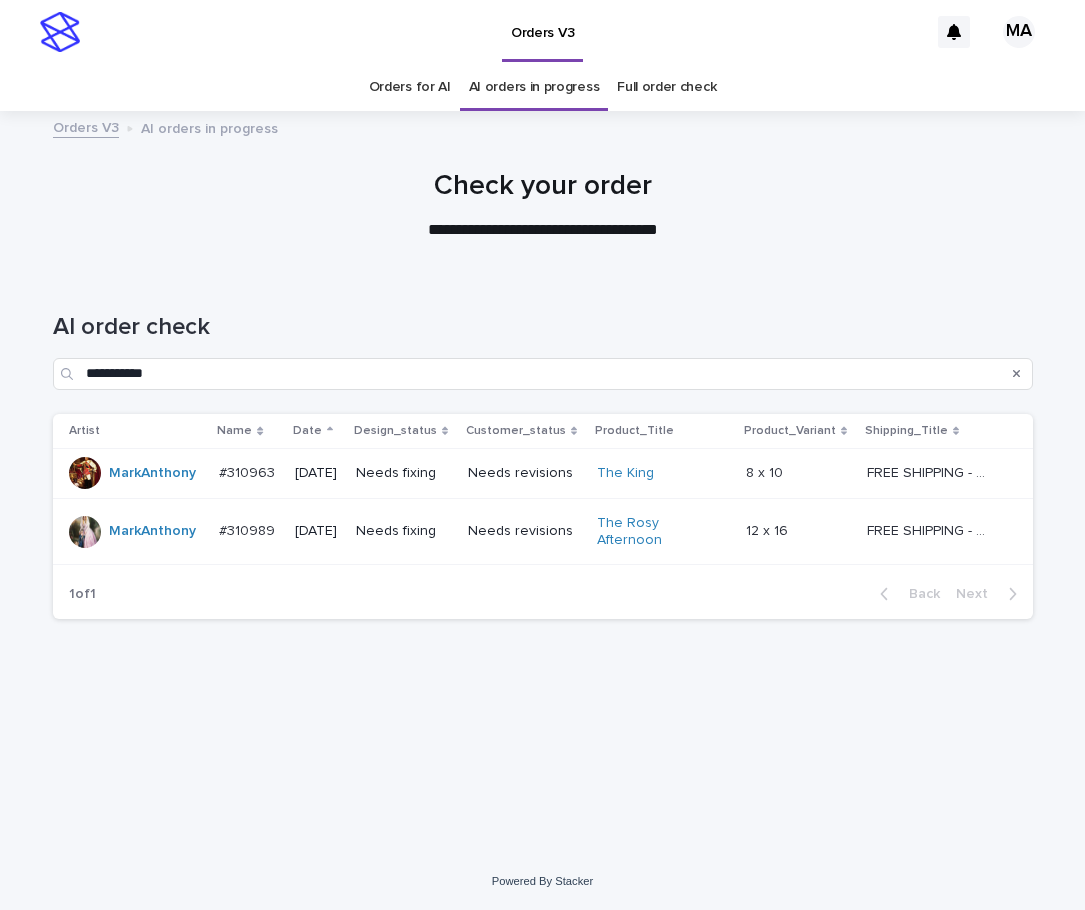 scroll, scrollTop: 0, scrollLeft: 0, axis: both 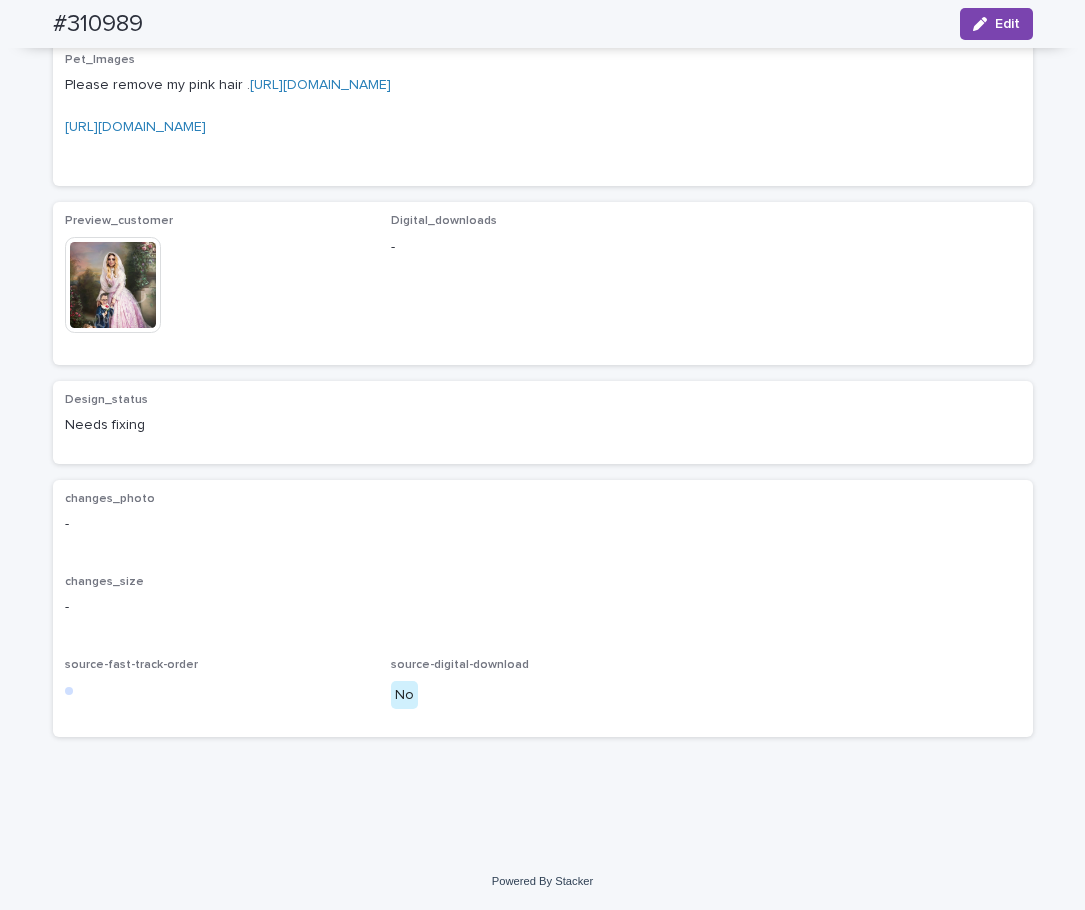 click at bounding box center (113, 285) 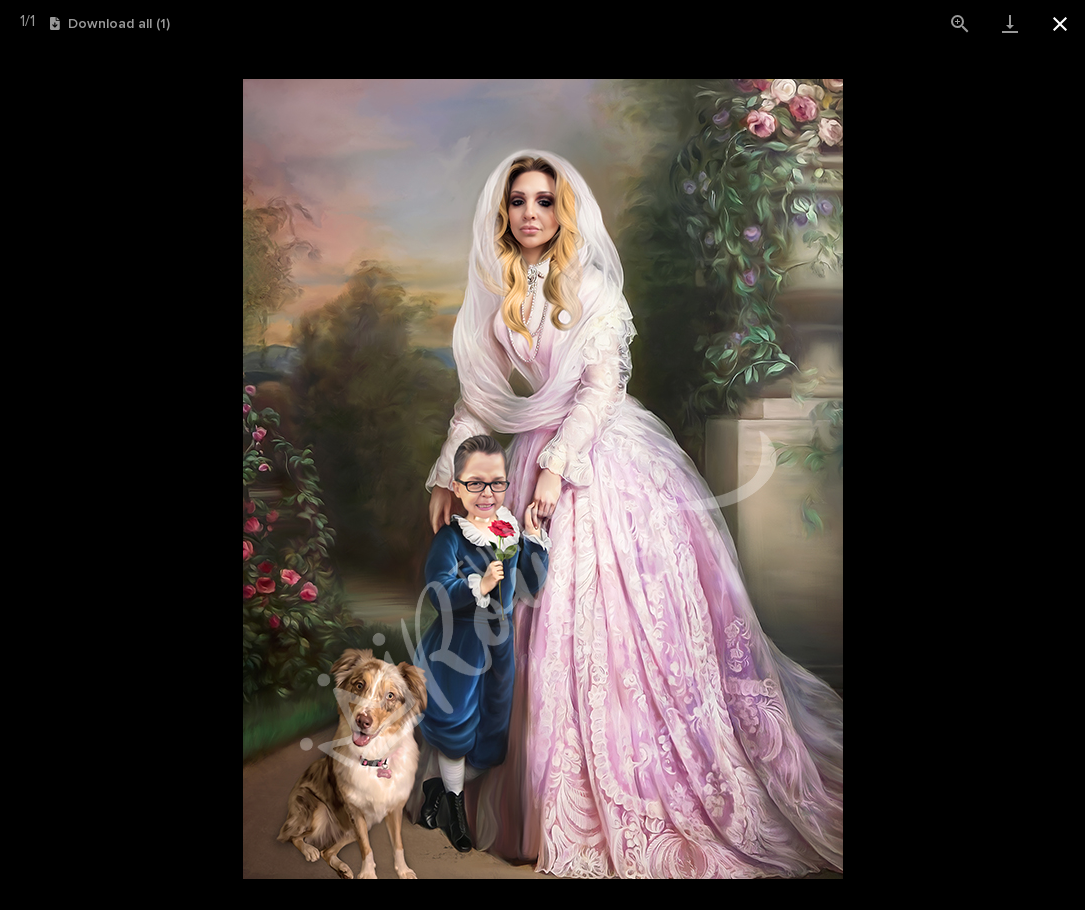 click at bounding box center (1060, 23) 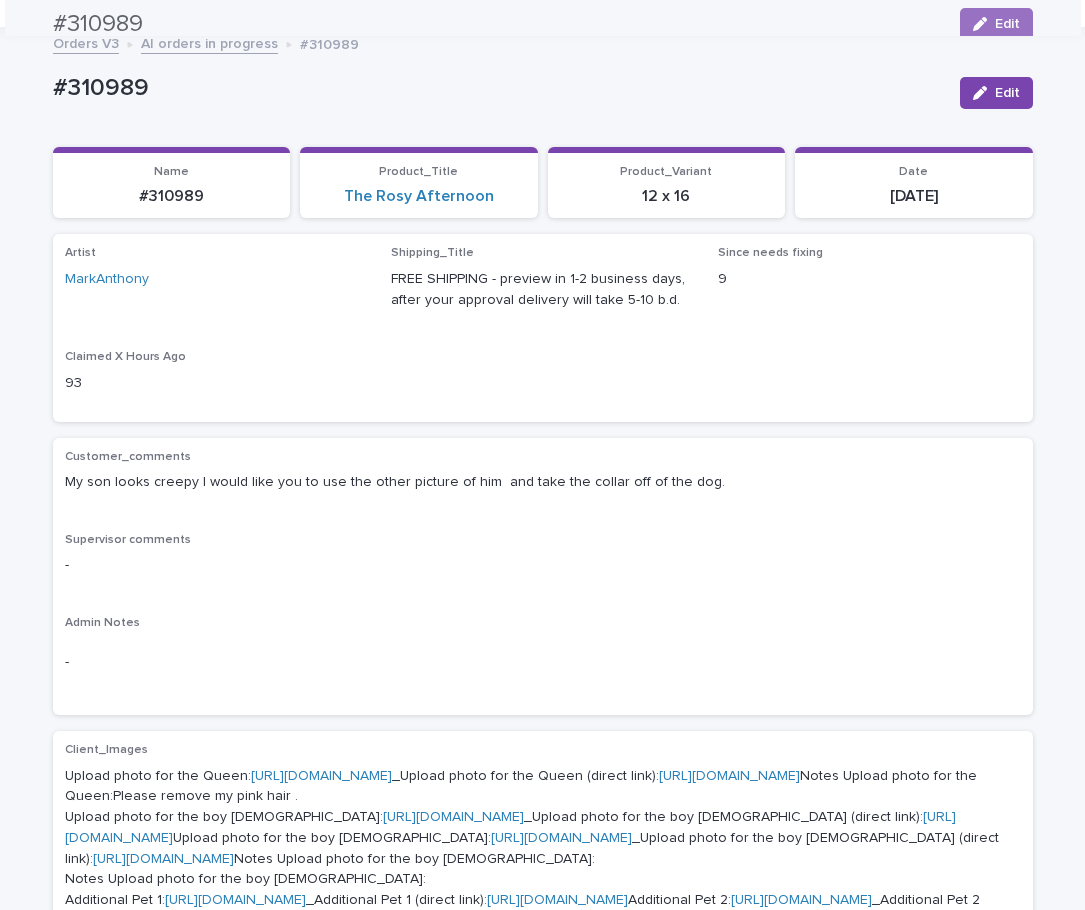 scroll, scrollTop: 0, scrollLeft: 0, axis: both 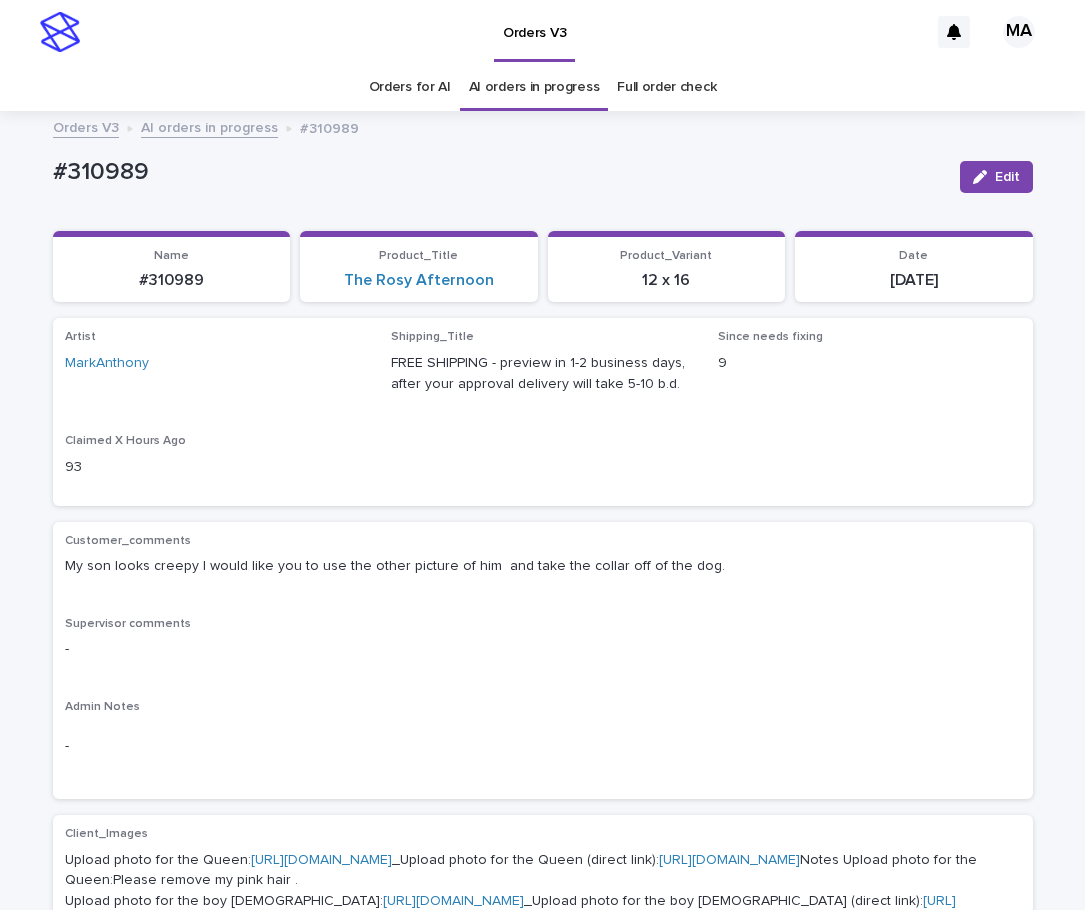 click on "AI orders in progress" at bounding box center (209, 126) 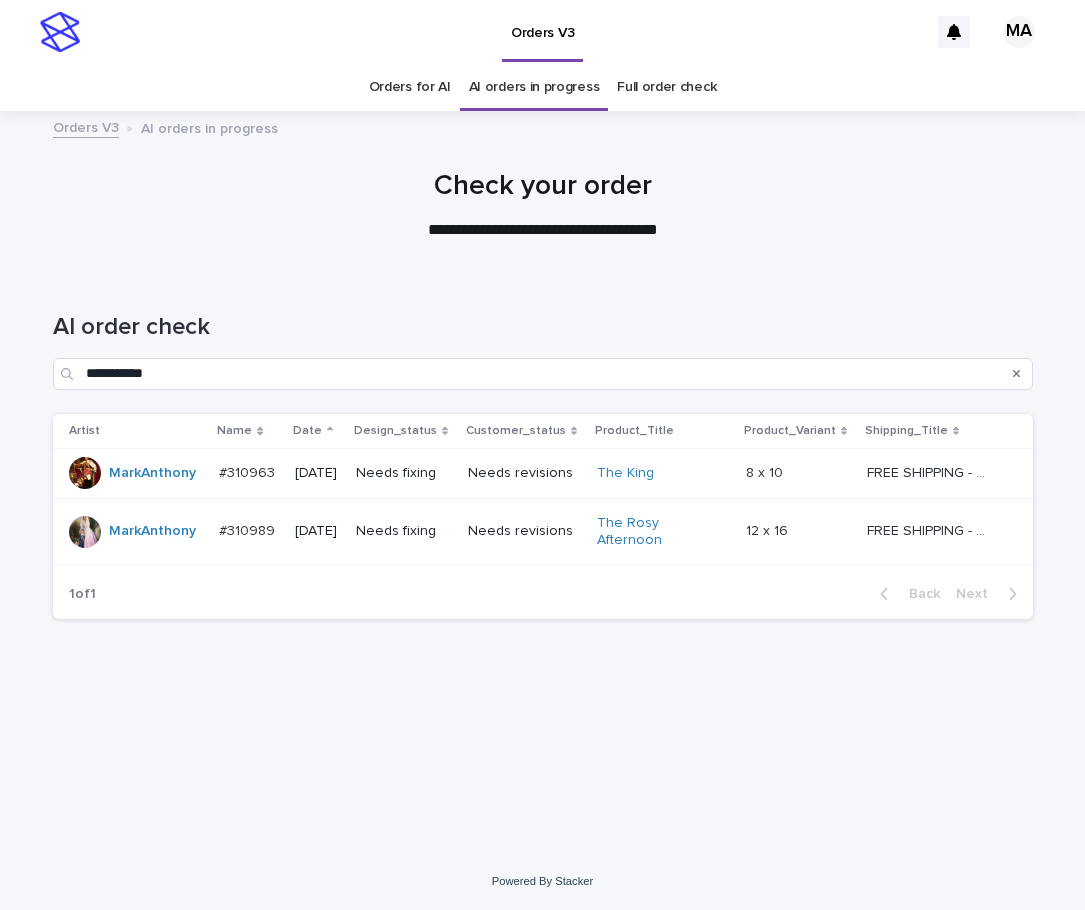 click on "The King" at bounding box center (659, 473) 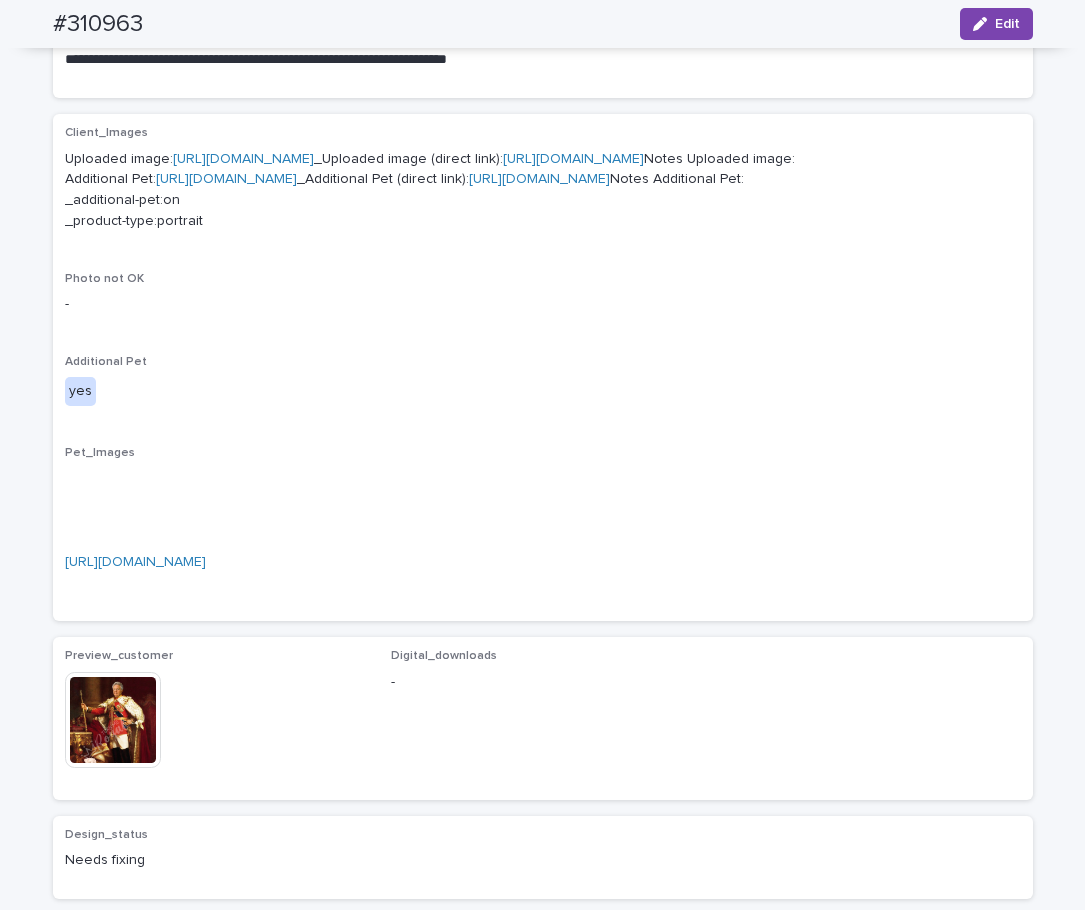 scroll, scrollTop: 1008, scrollLeft: 0, axis: vertical 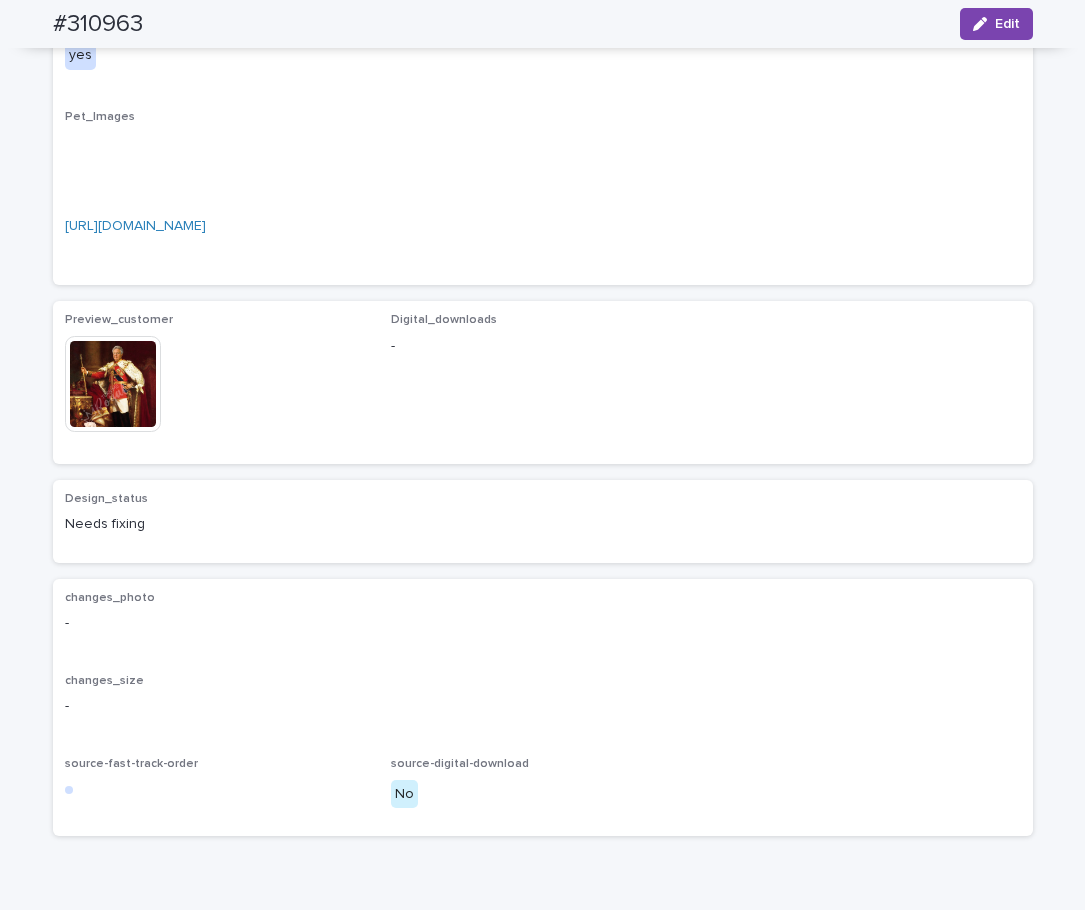 click at bounding box center (113, 384) 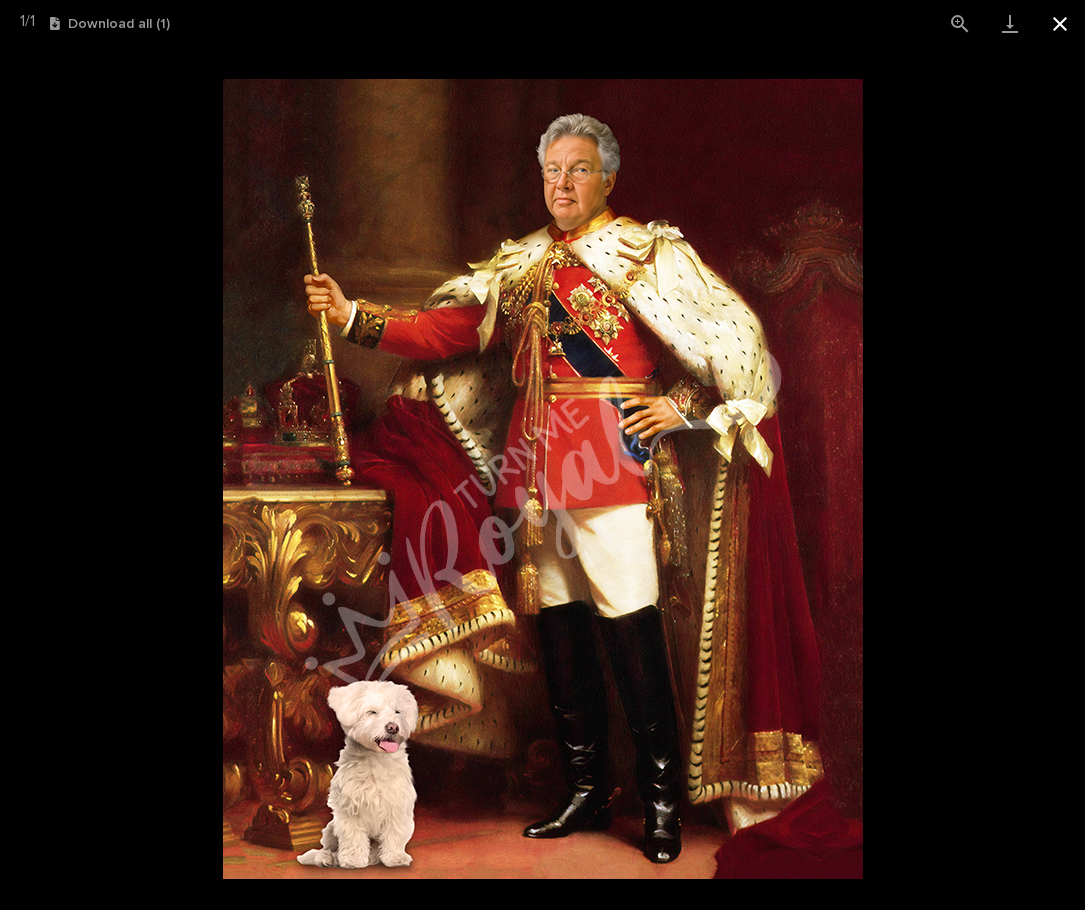 click at bounding box center [1060, 23] 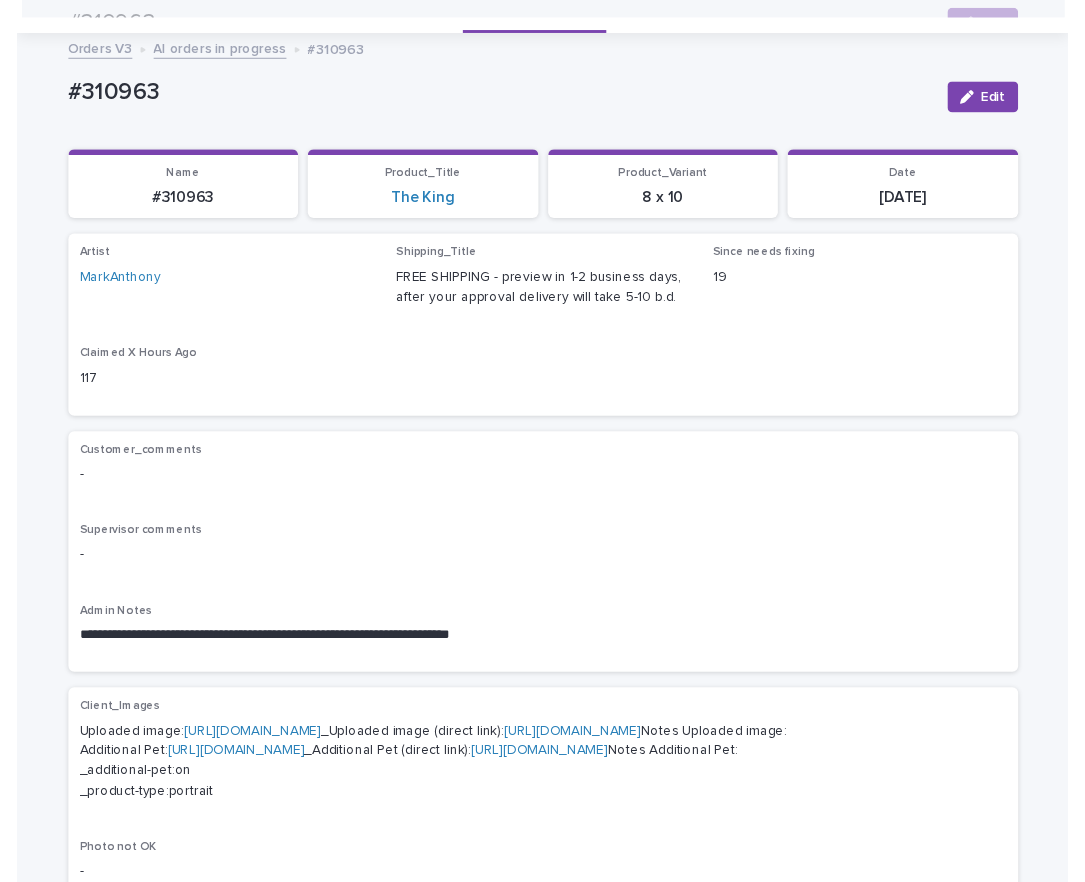 scroll, scrollTop: 0, scrollLeft: 0, axis: both 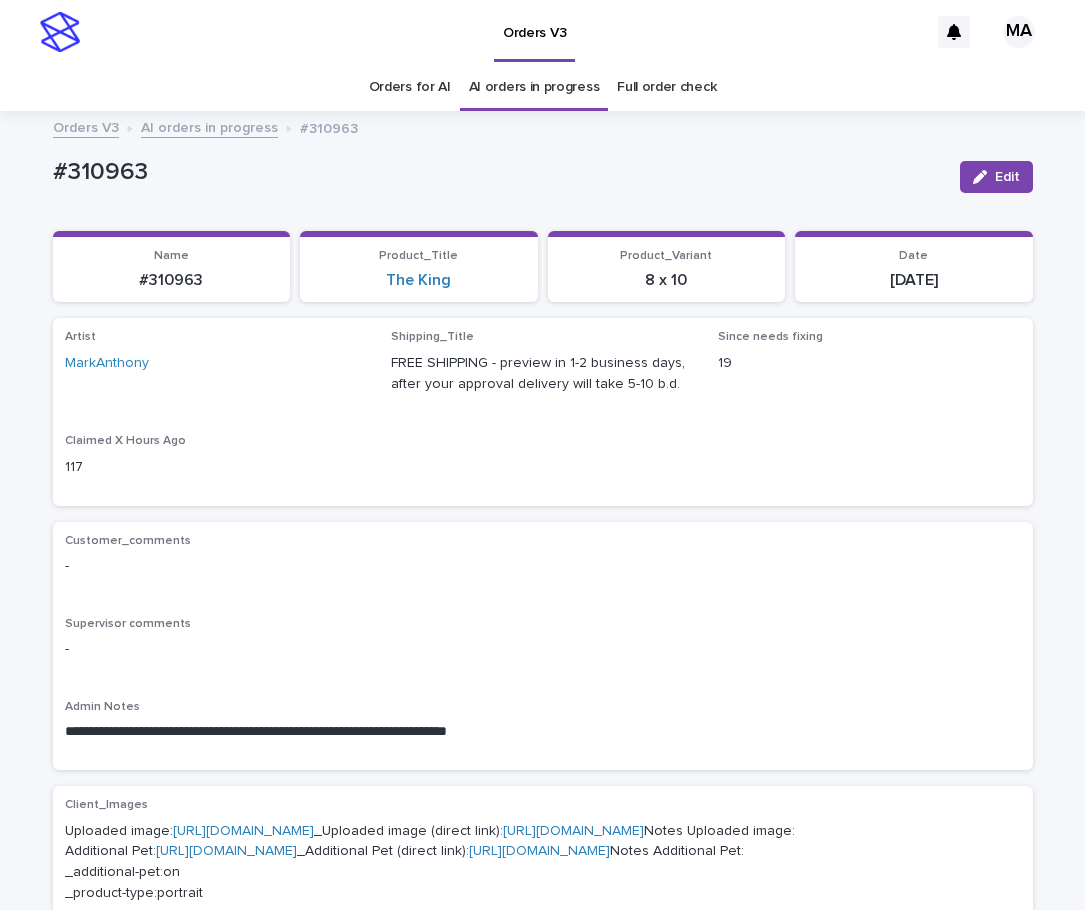 click on "AI orders in progress" at bounding box center [209, 126] 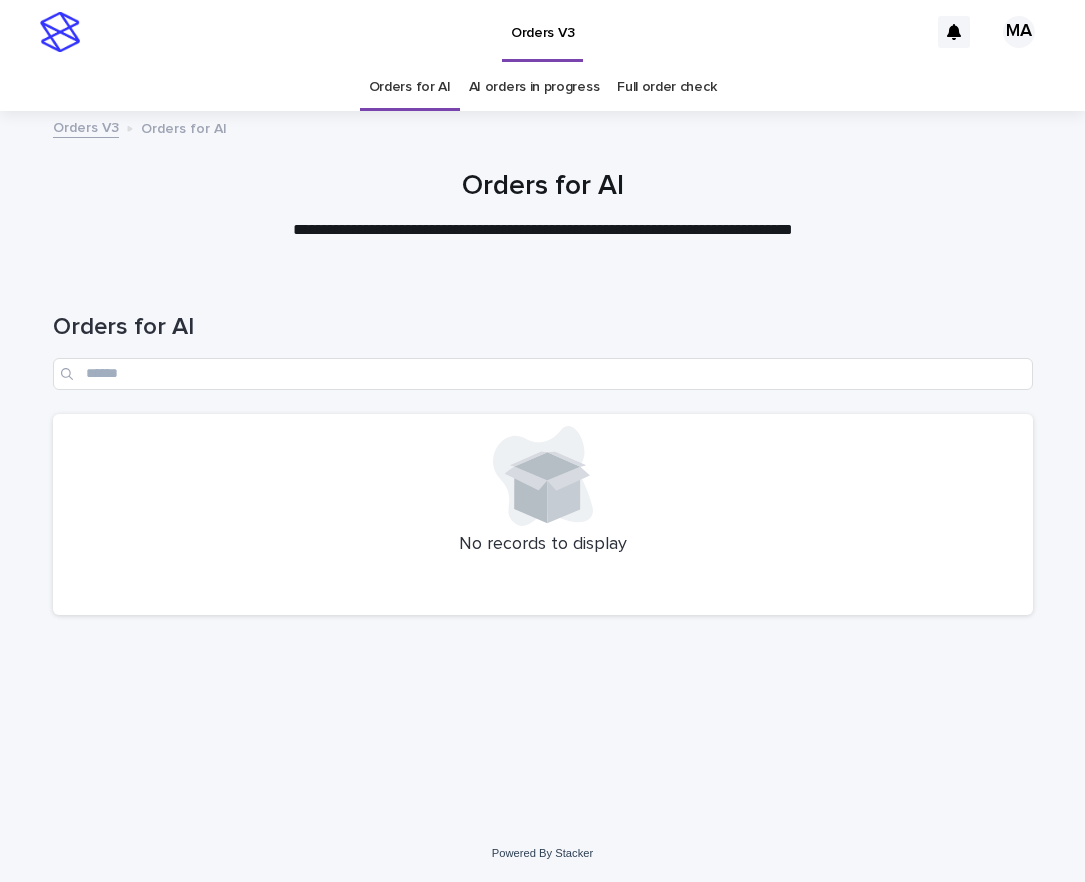 scroll, scrollTop: 0, scrollLeft: 0, axis: both 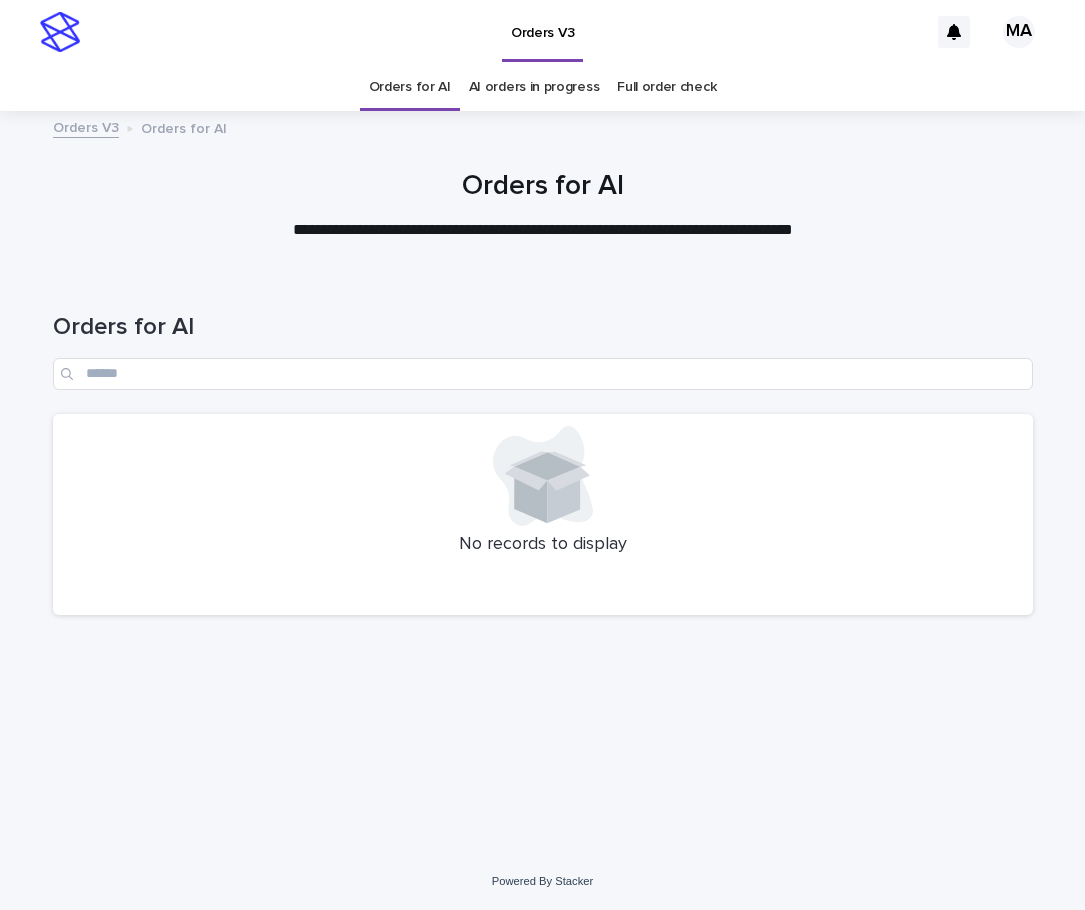 click on "Orders for AI" at bounding box center [543, 343] 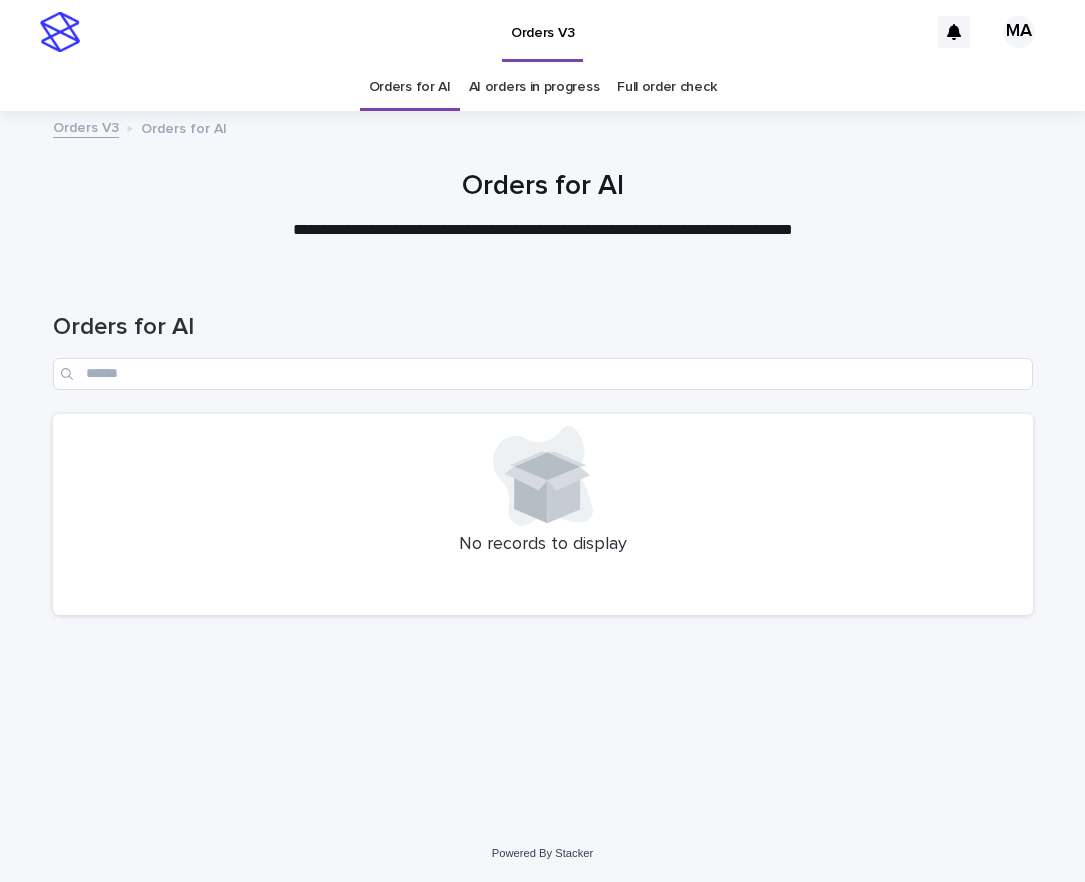 scroll, scrollTop: 0, scrollLeft: 0, axis: both 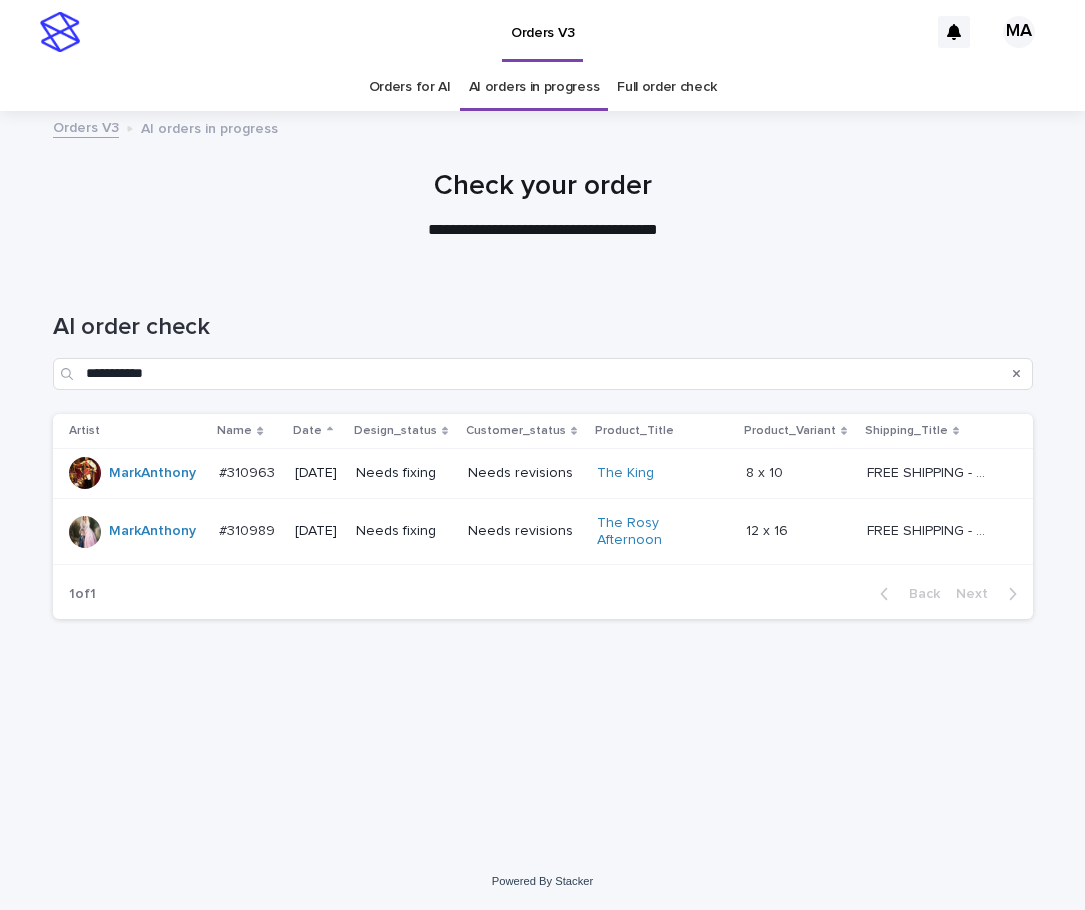 click on "Full order check" at bounding box center [666, 87] 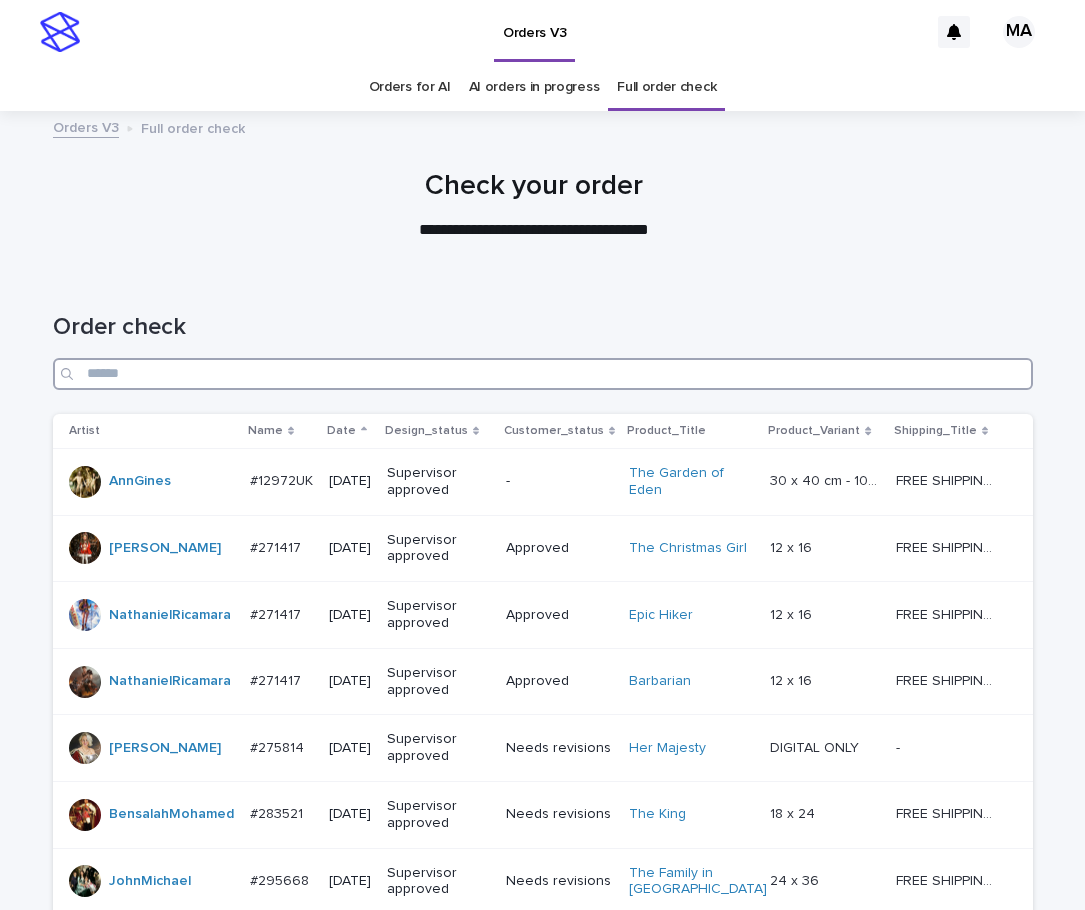 click at bounding box center (543, 374) 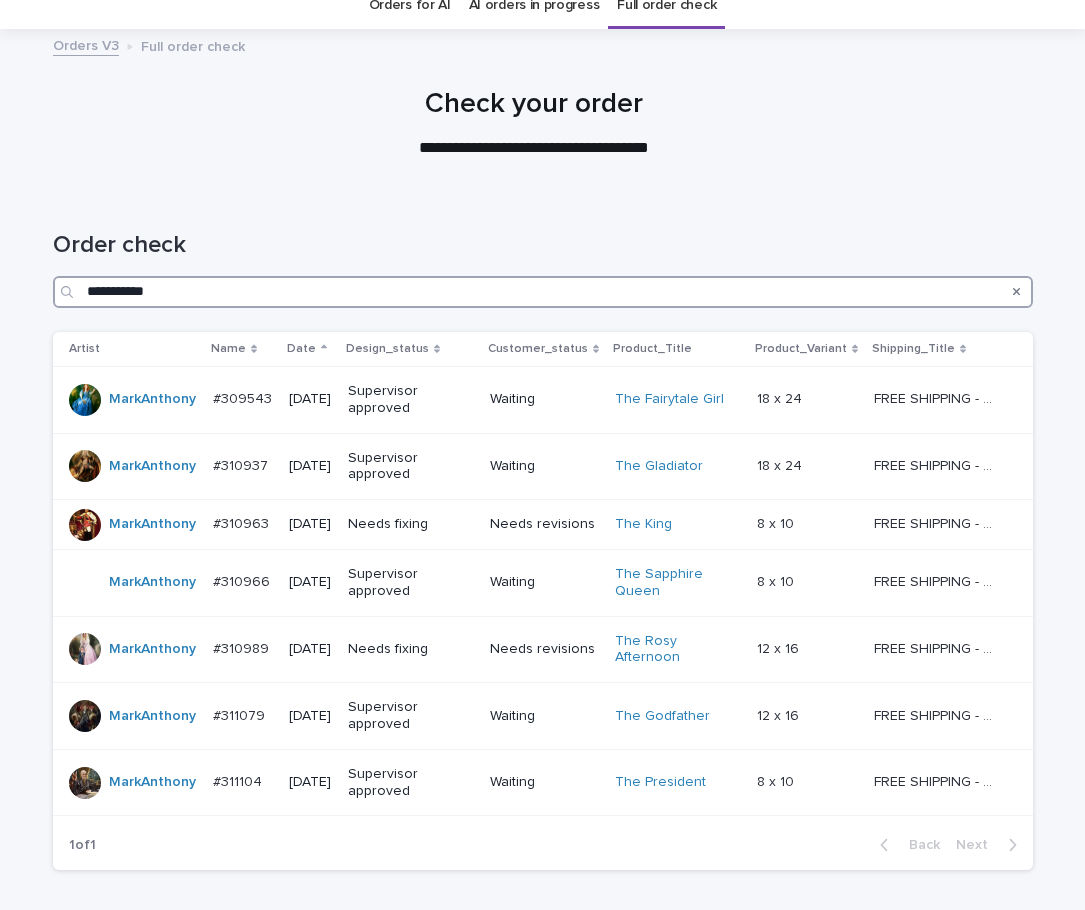 scroll, scrollTop: 84, scrollLeft: 0, axis: vertical 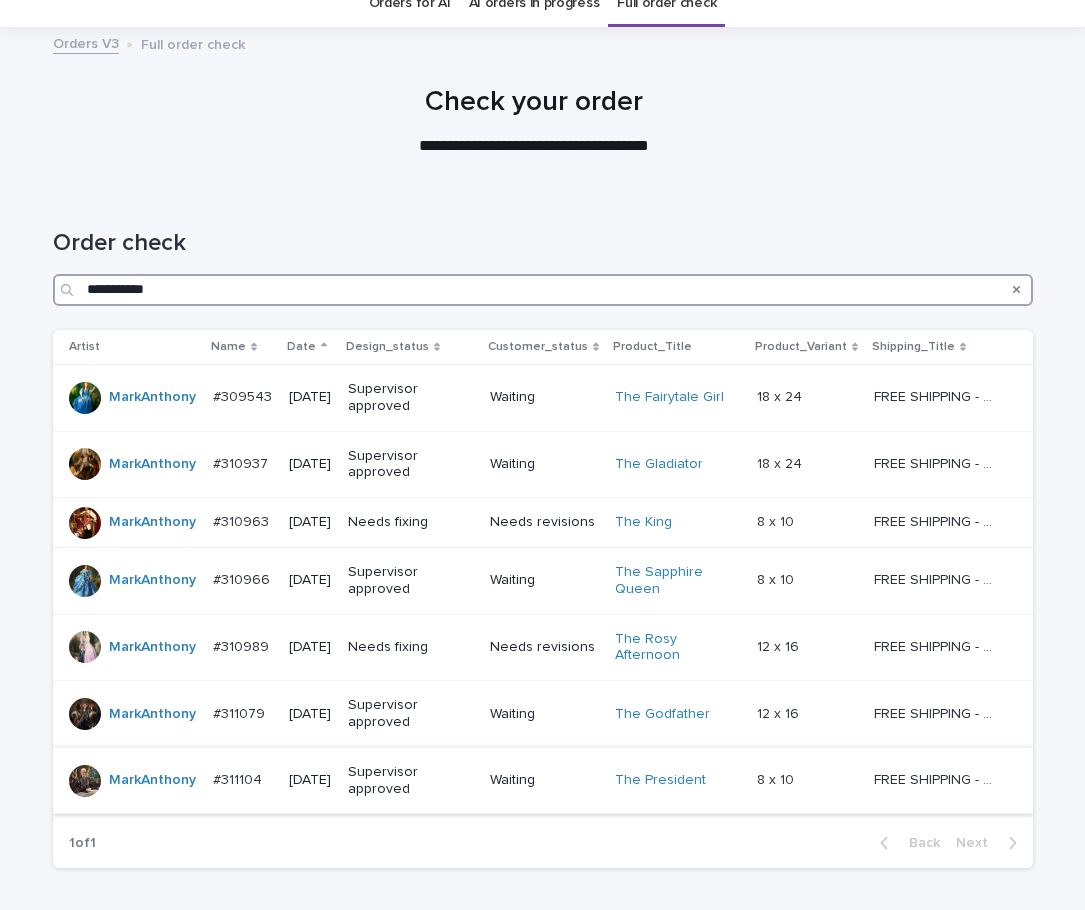 type on "**********" 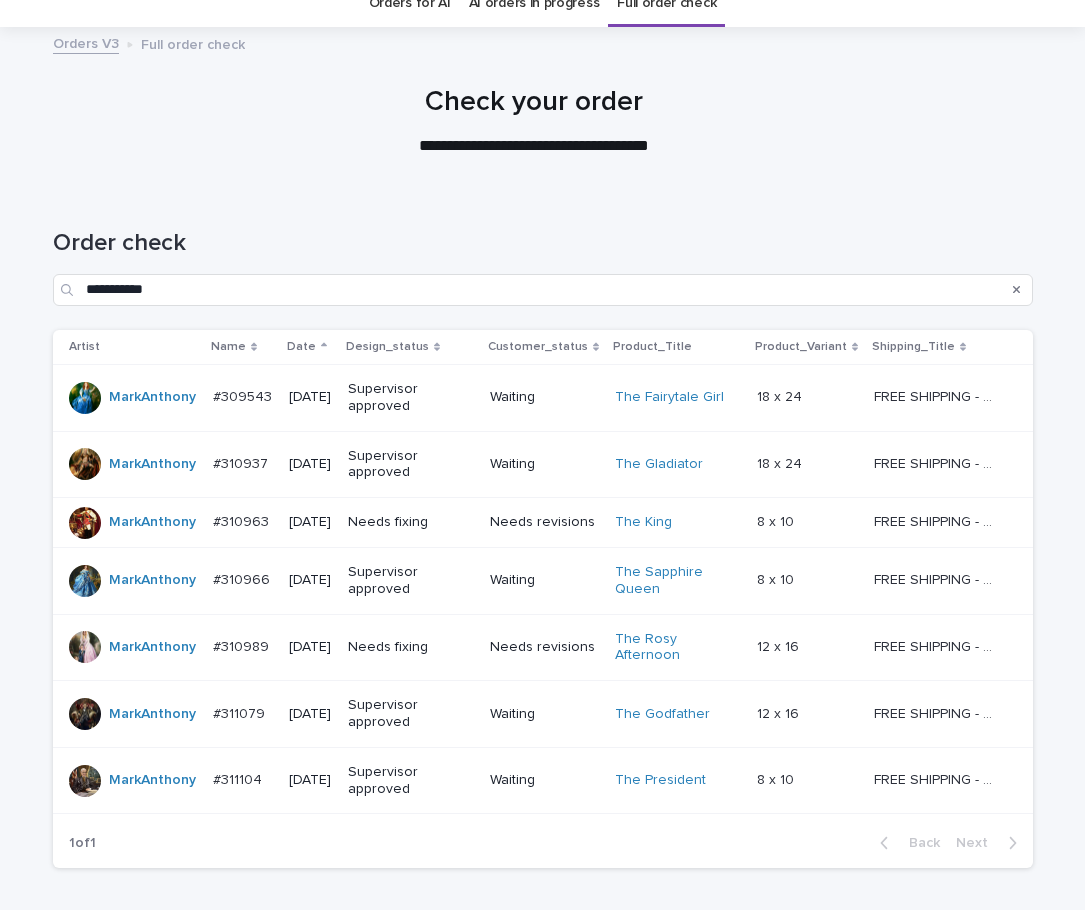 click on "Supervisor approved" at bounding box center (410, 781) 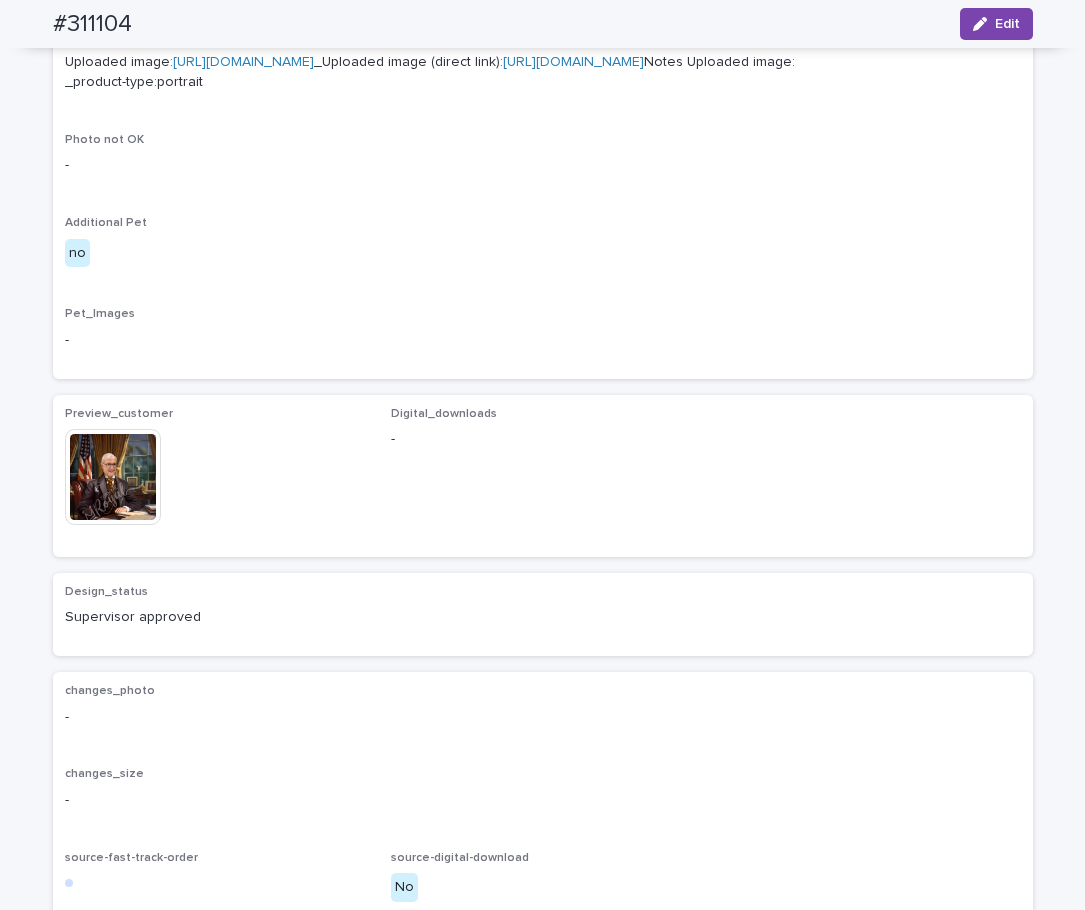 scroll, scrollTop: 840, scrollLeft: 0, axis: vertical 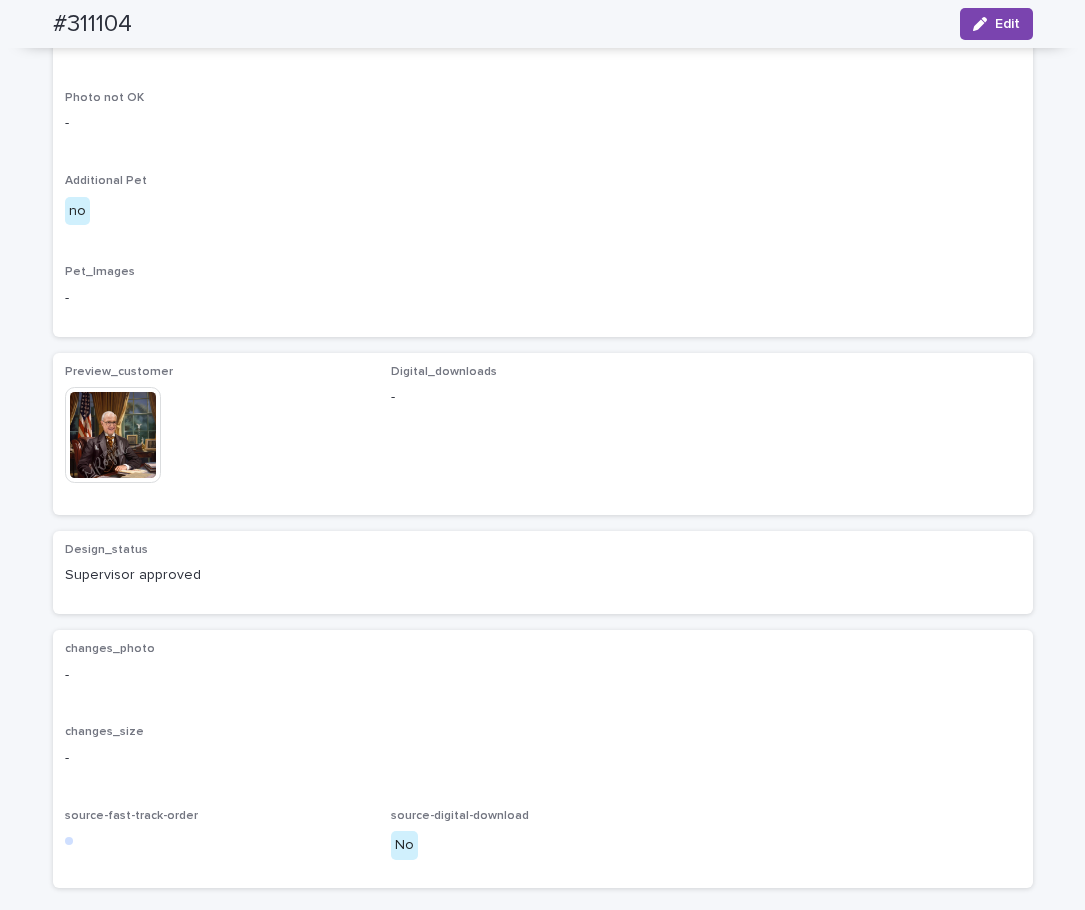 click at bounding box center [113, 435] 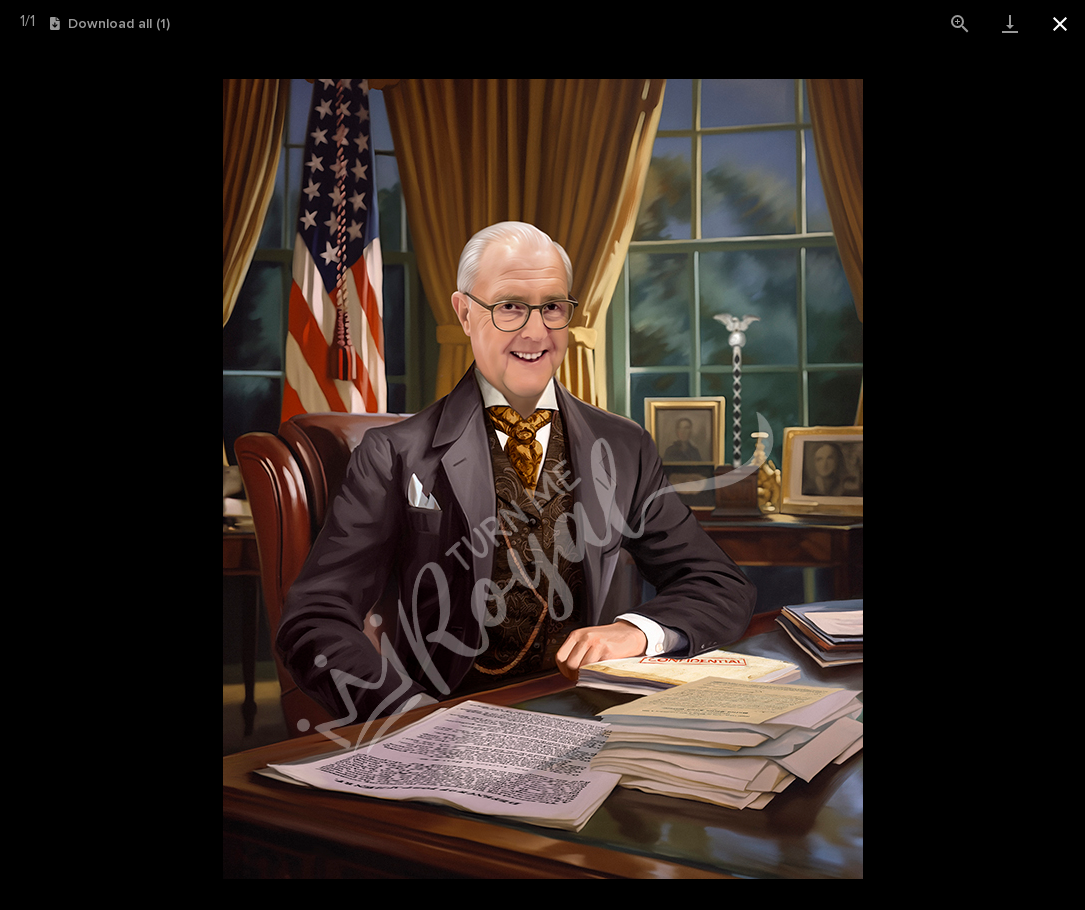 click at bounding box center [1060, 23] 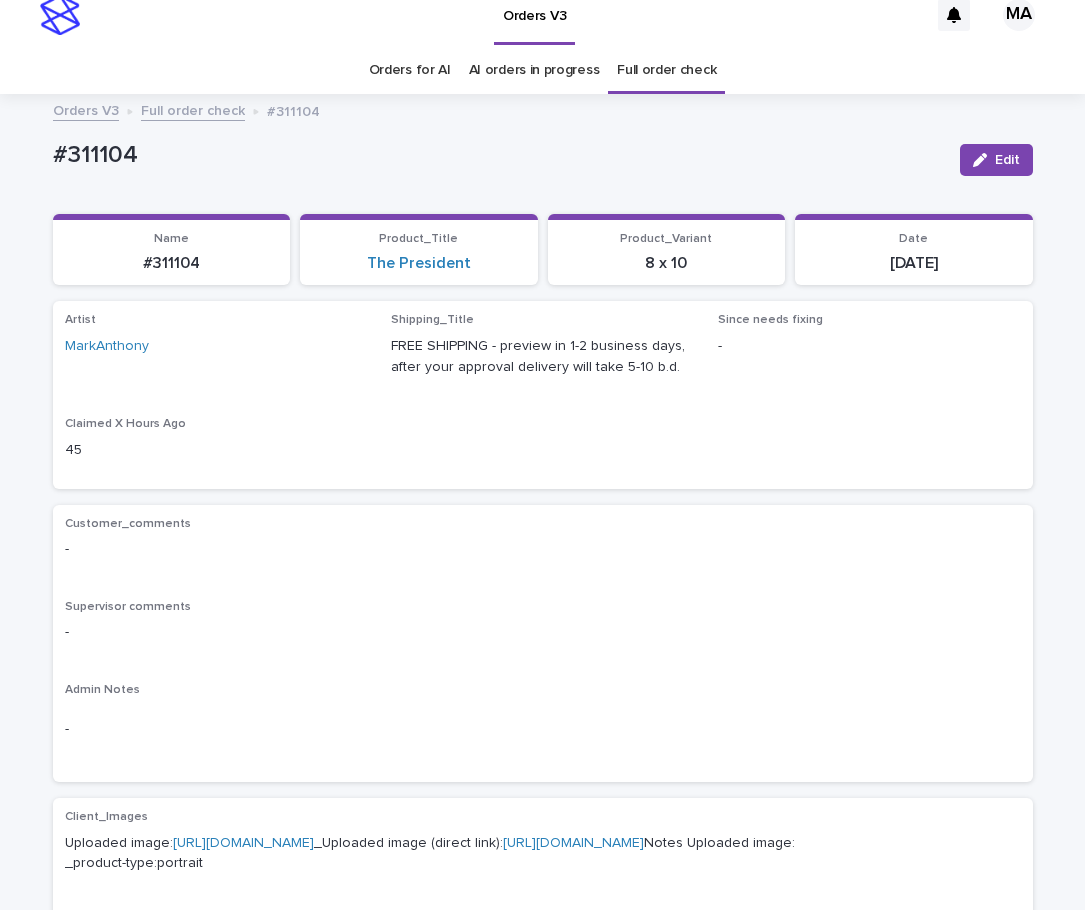 scroll, scrollTop: 0, scrollLeft: 0, axis: both 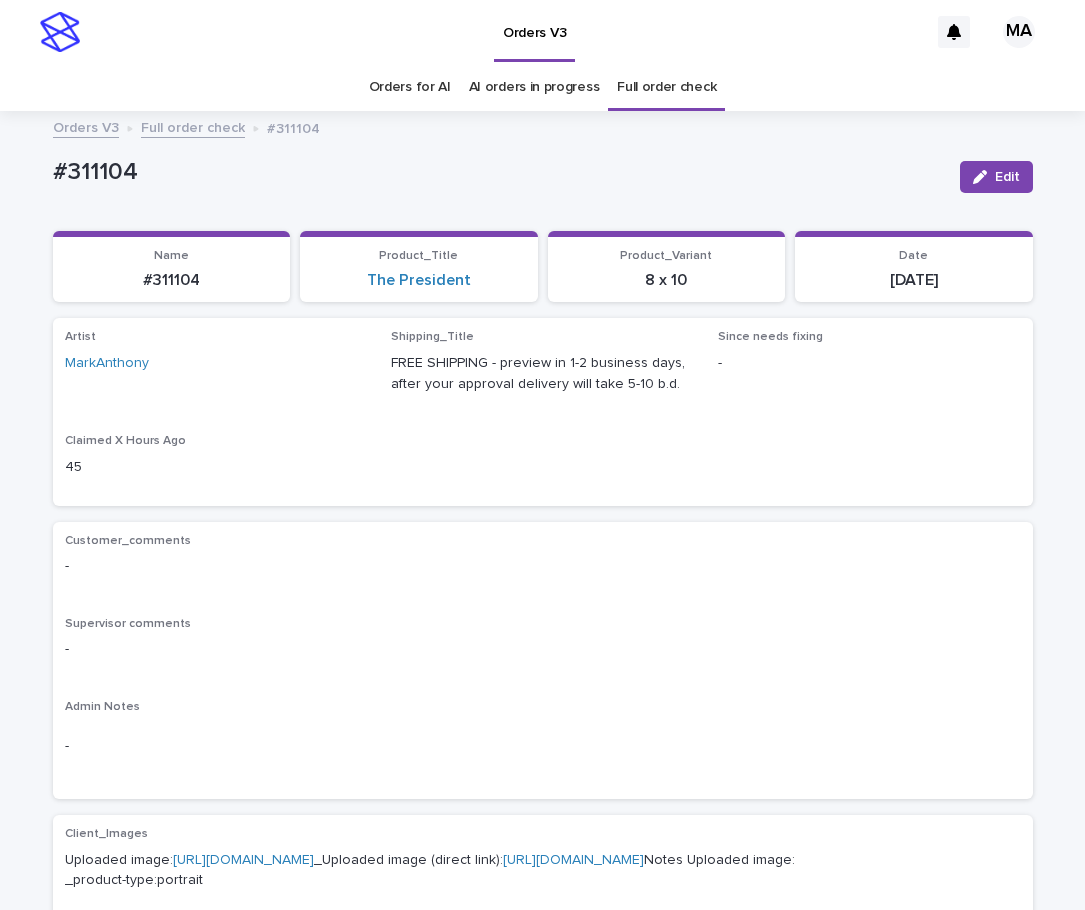 click on "Full order check" at bounding box center (193, 126) 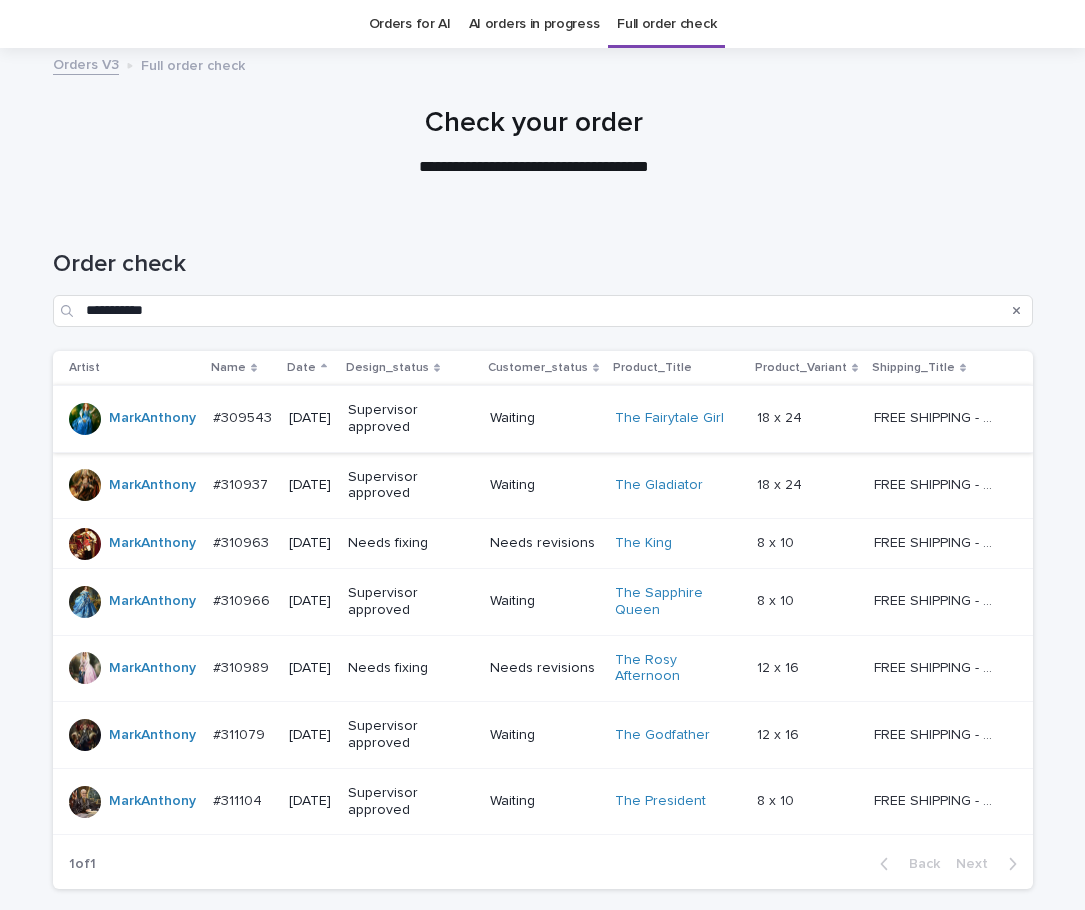 scroll, scrollTop: 64, scrollLeft: 0, axis: vertical 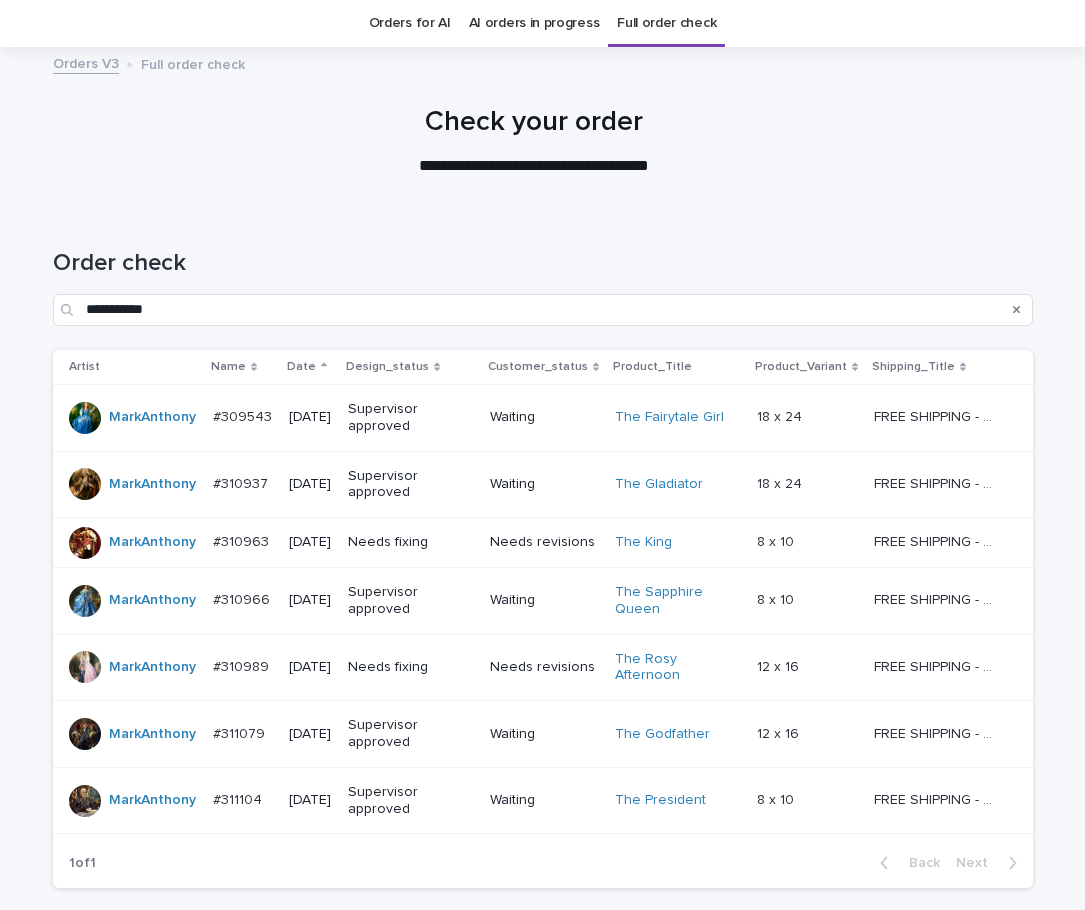 click on "Supervisor approved" at bounding box center (410, 418) 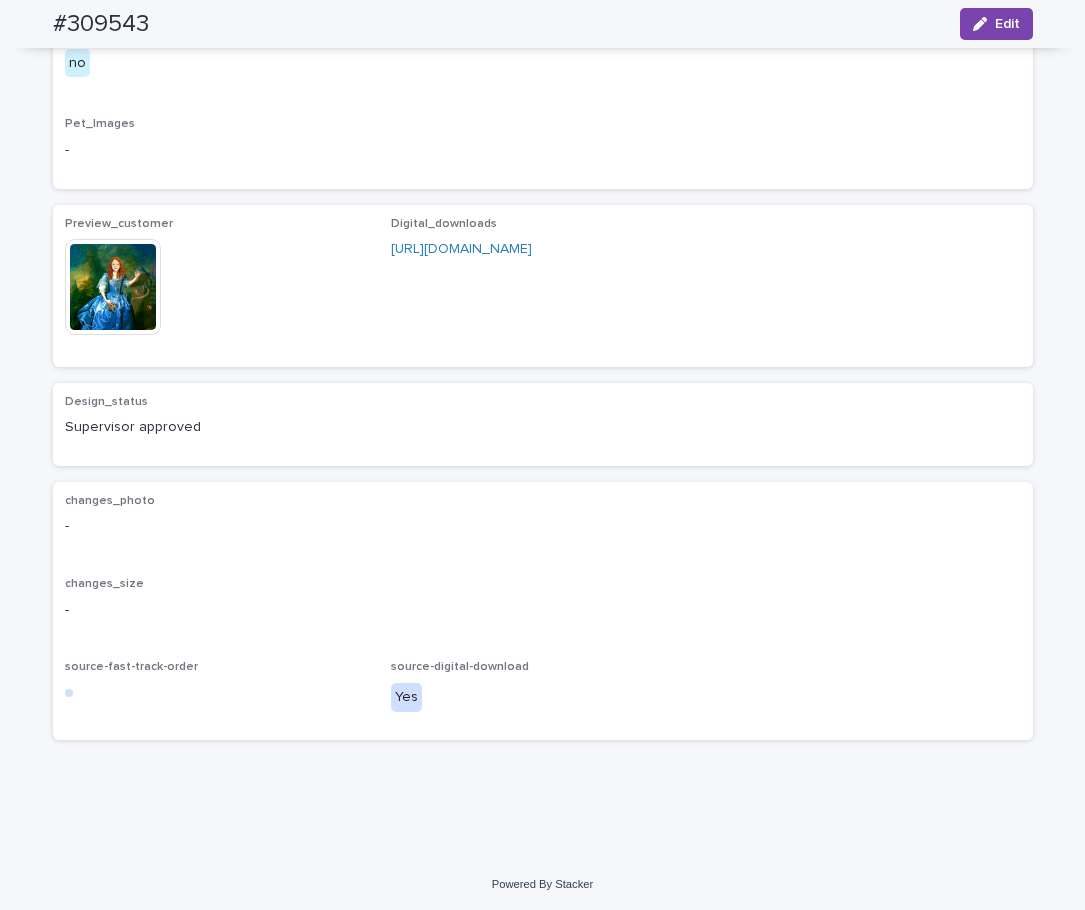 scroll, scrollTop: 1176, scrollLeft: 0, axis: vertical 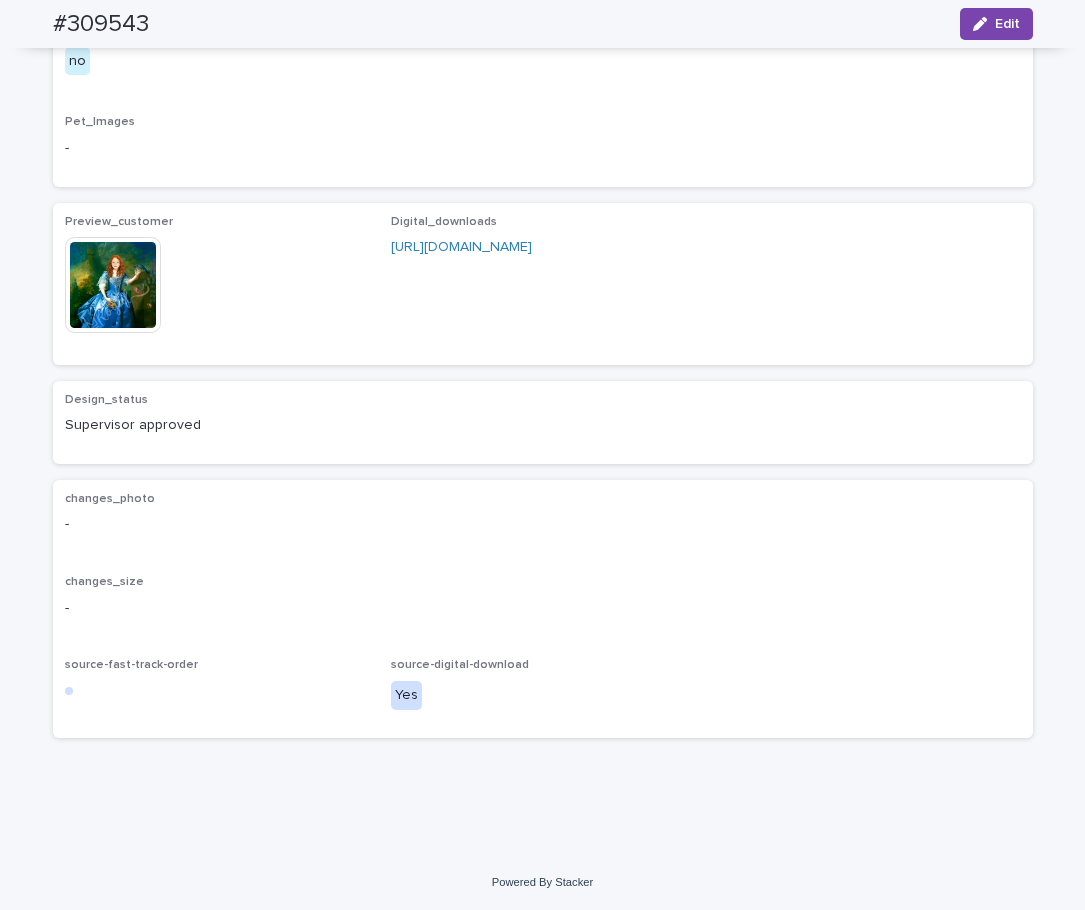 click at bounding box center [113, 285] 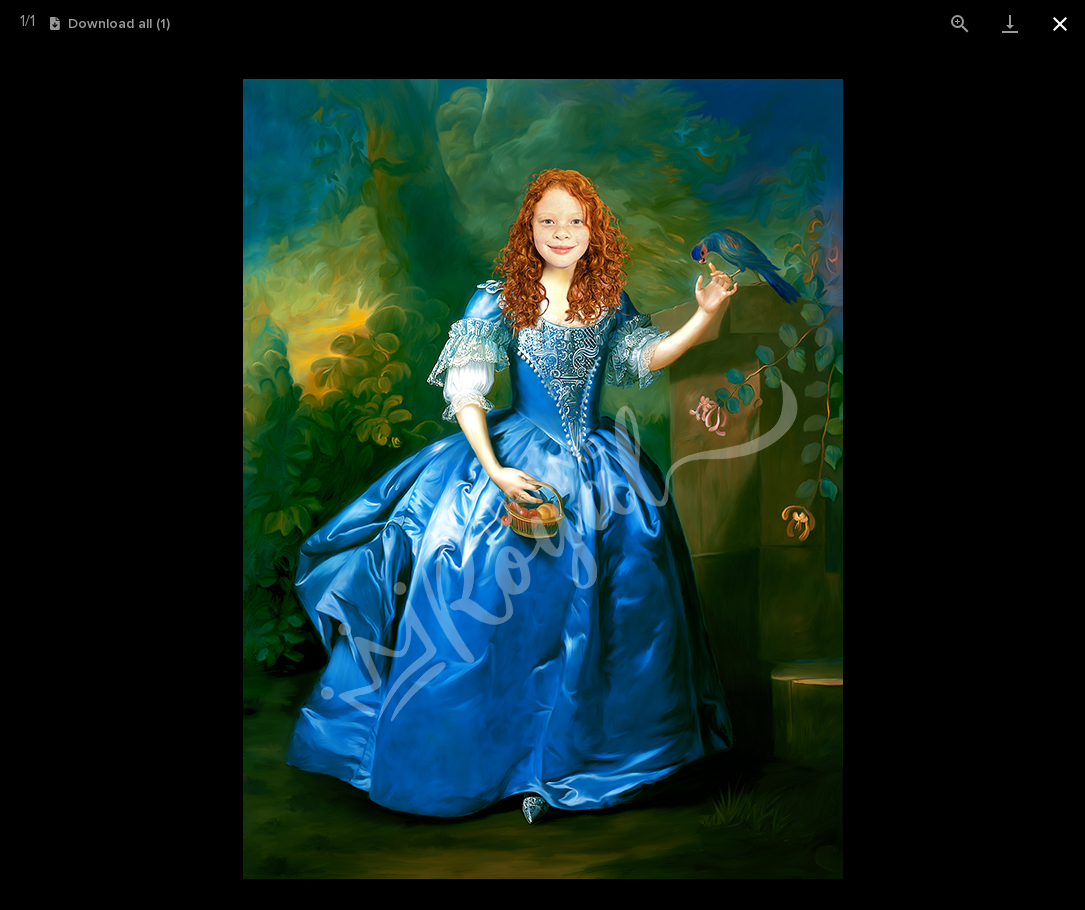 click at bounding box center [1060, 23] 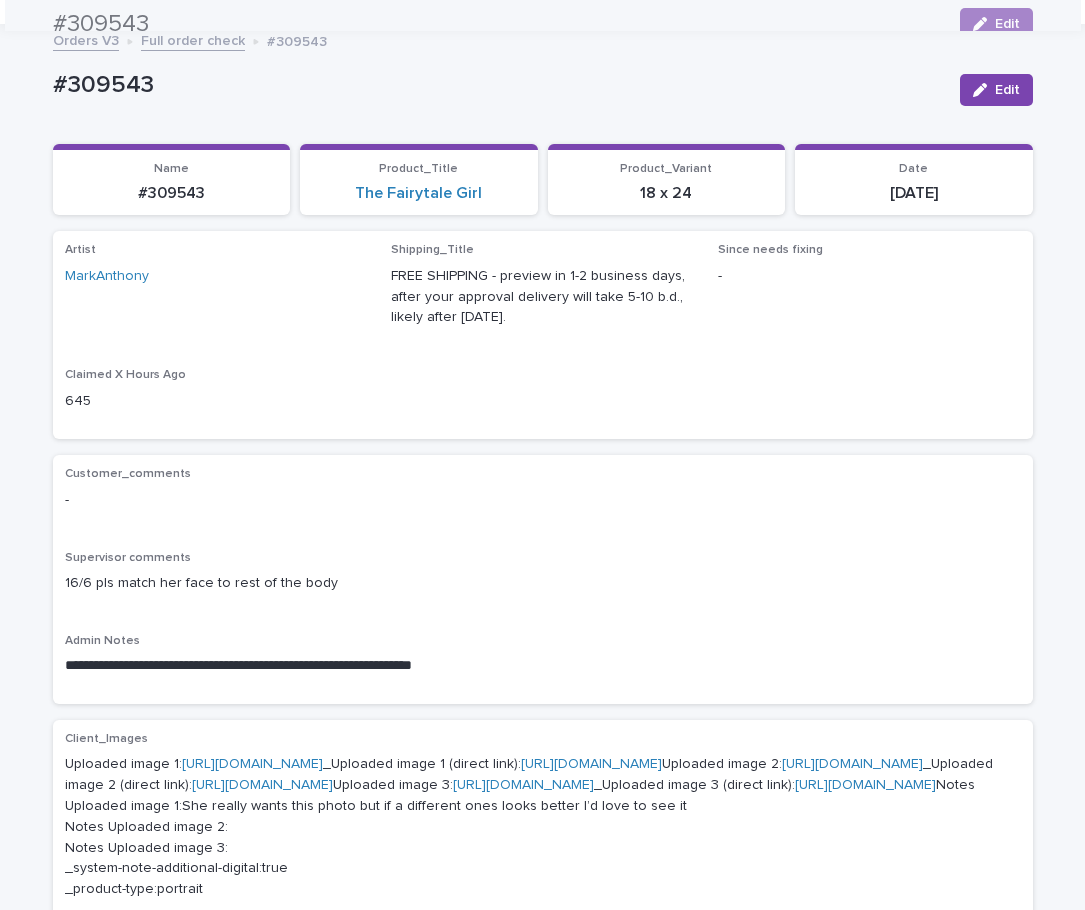 scroll, scrollTop: 84, scrollLeft: 0, axis: vertical 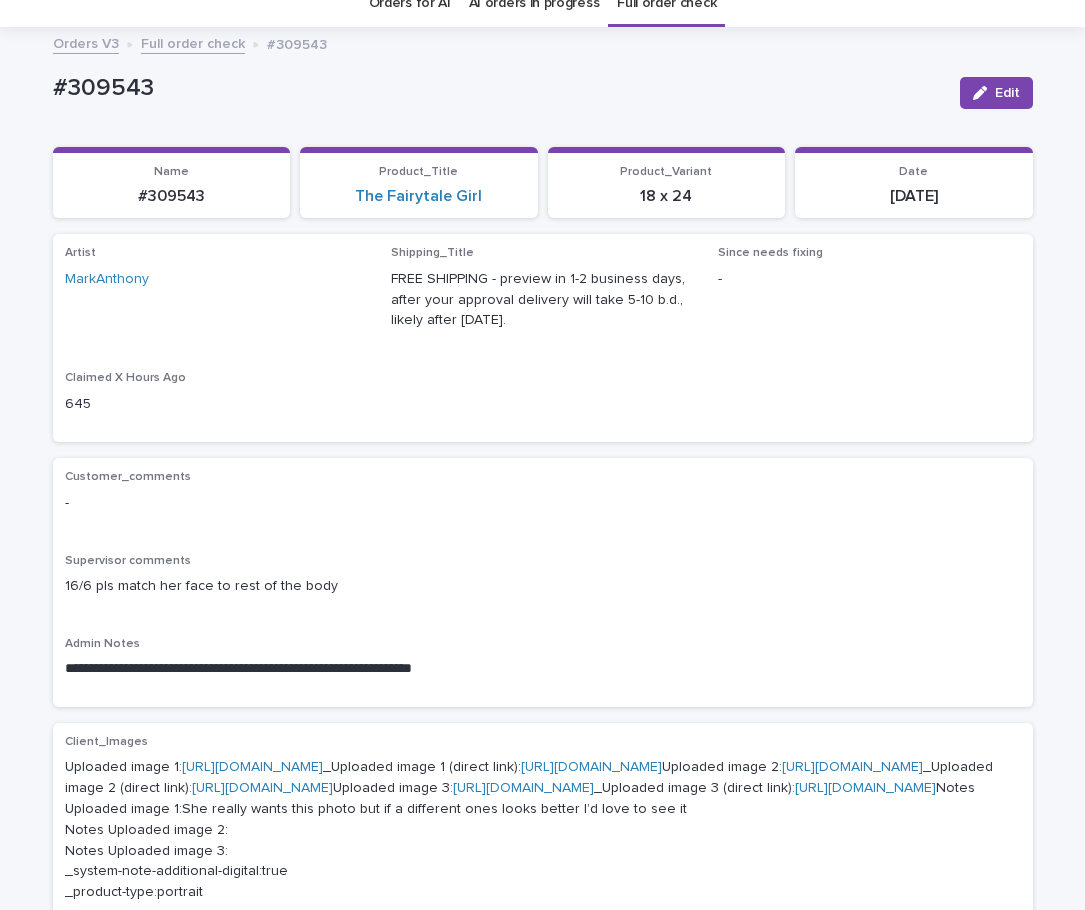 click on "Full order check" at bounding box center [193, 42] 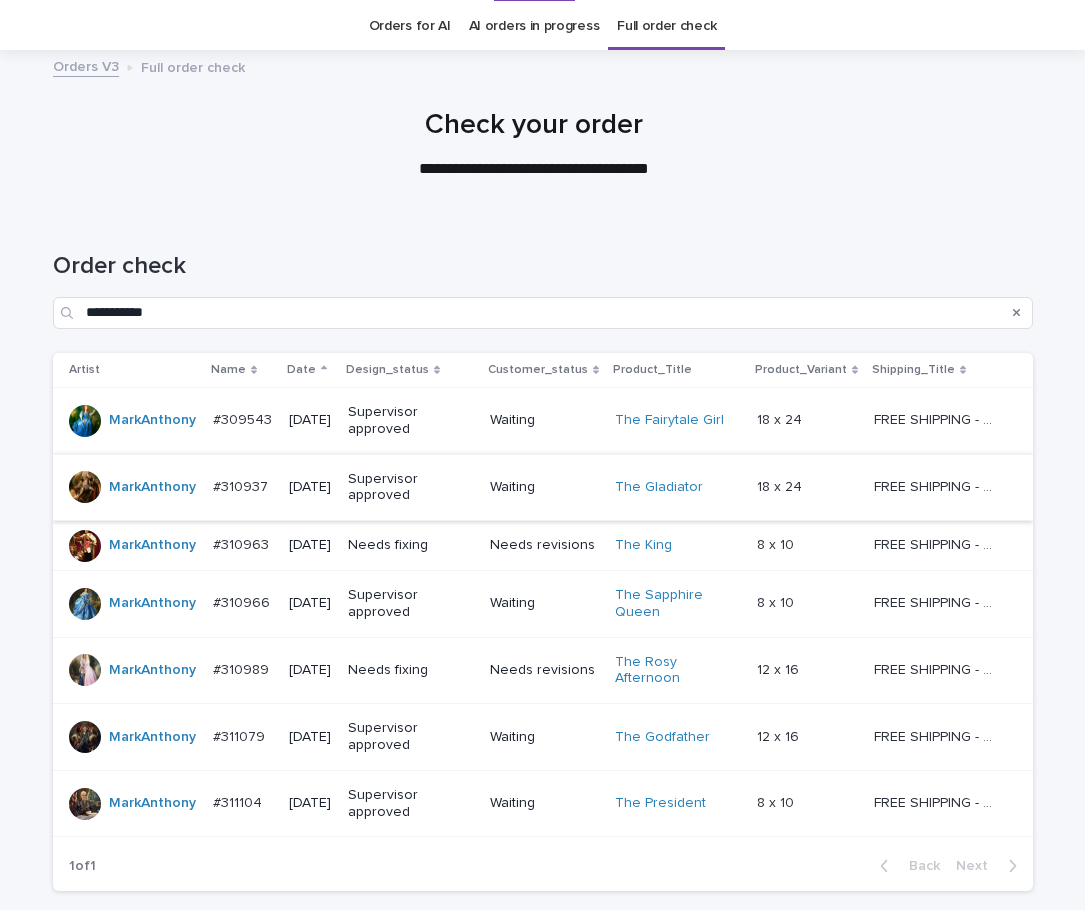 scroll, scrollTop: 64, scrollLeft: 0, axis: vertical 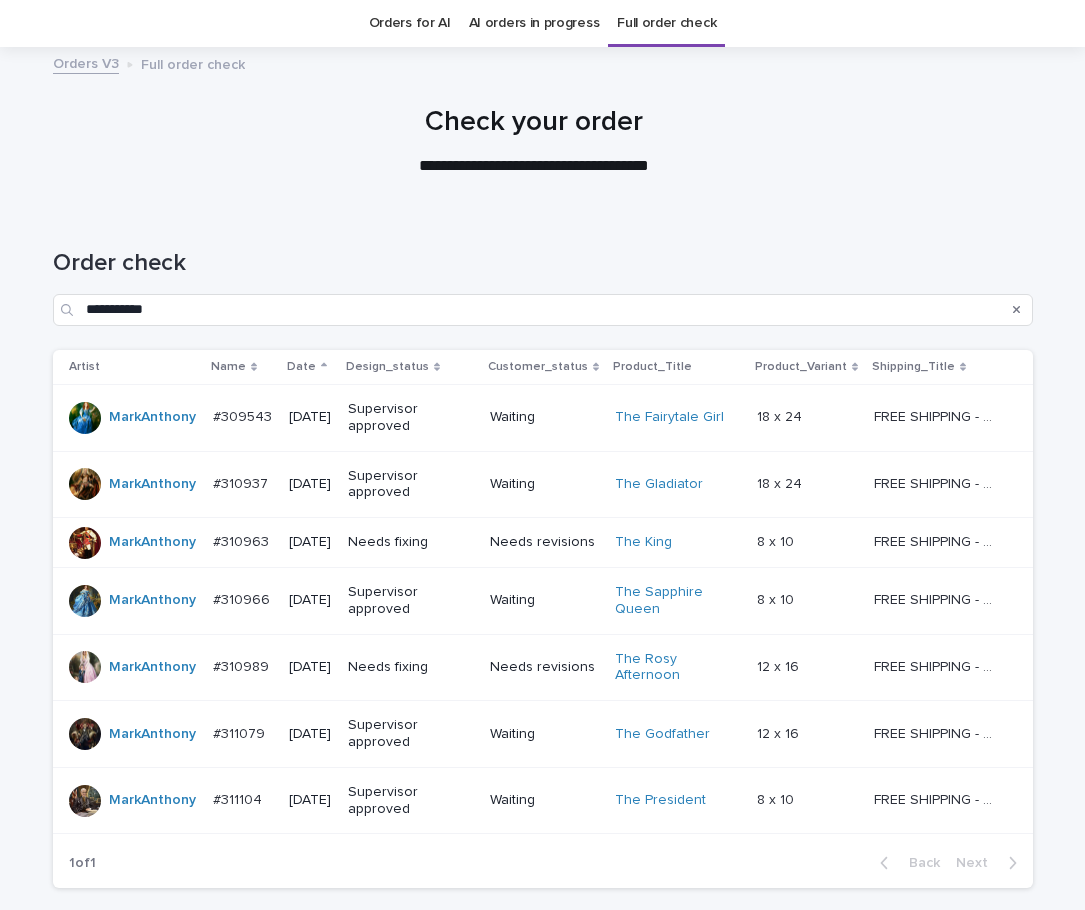 click on "Waiting" at bounding box center (544, 484) 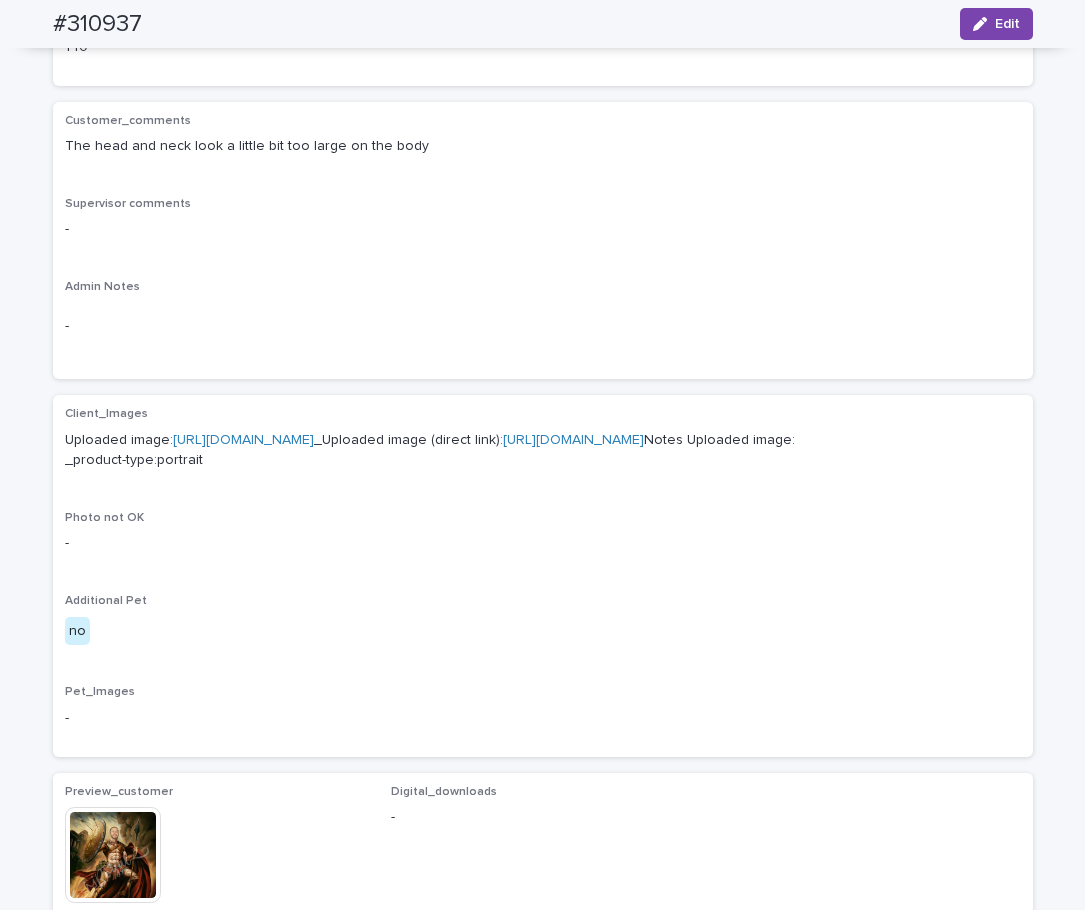 scroll, scrollTop: 756, scrollLeft: 0, axis: vertical 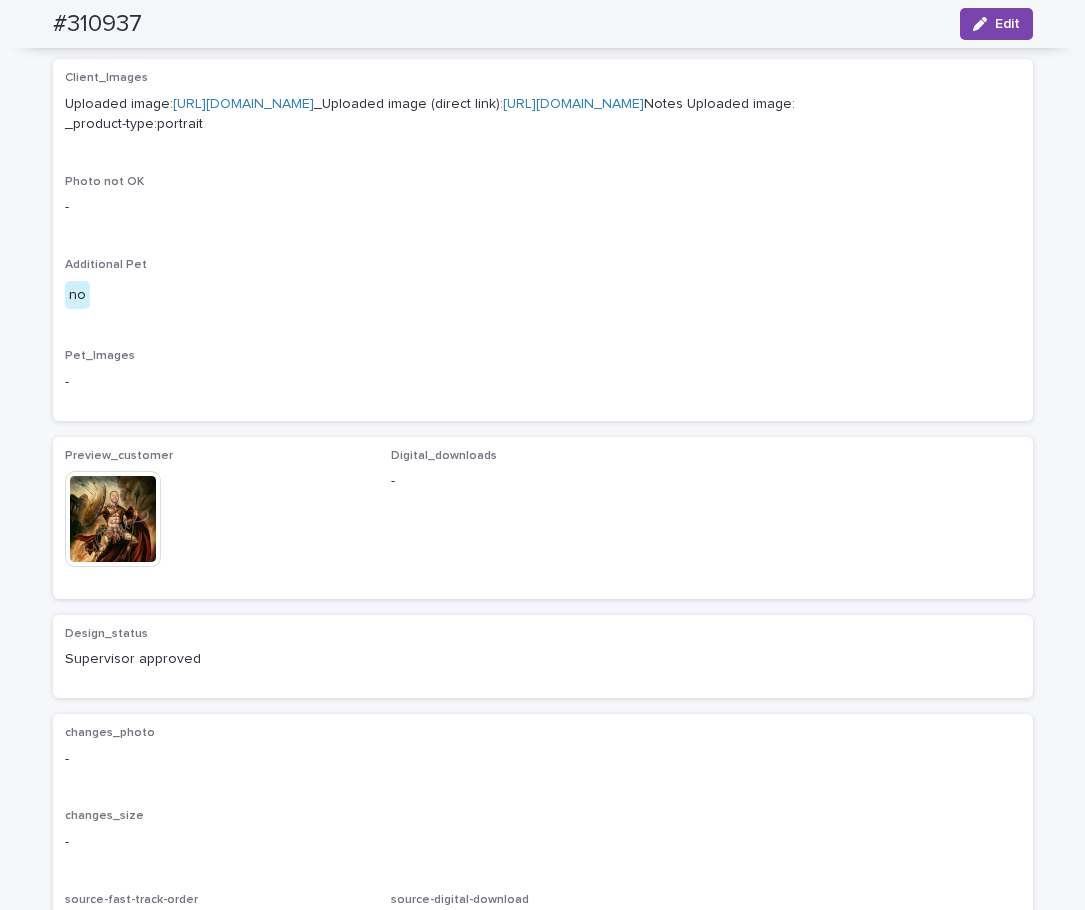 click at bounding box center [113, 519] 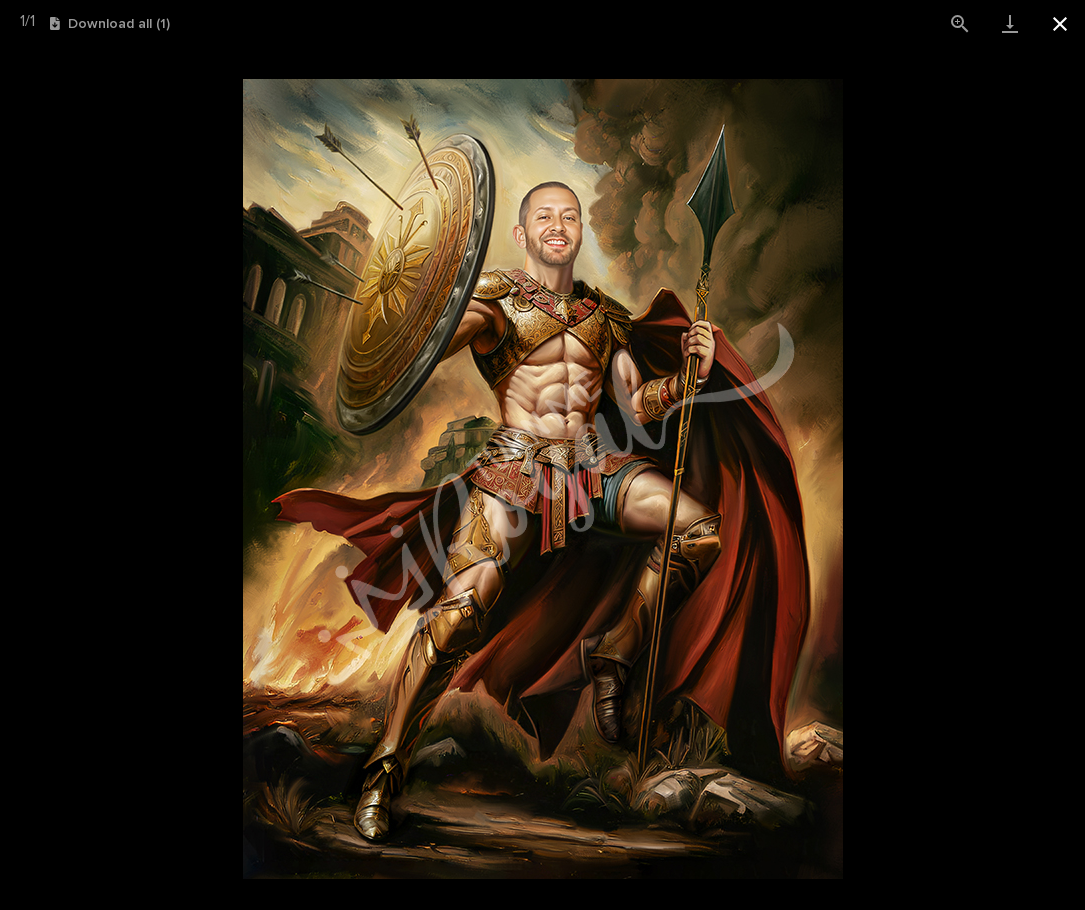click at bounding box center (1060, 23) 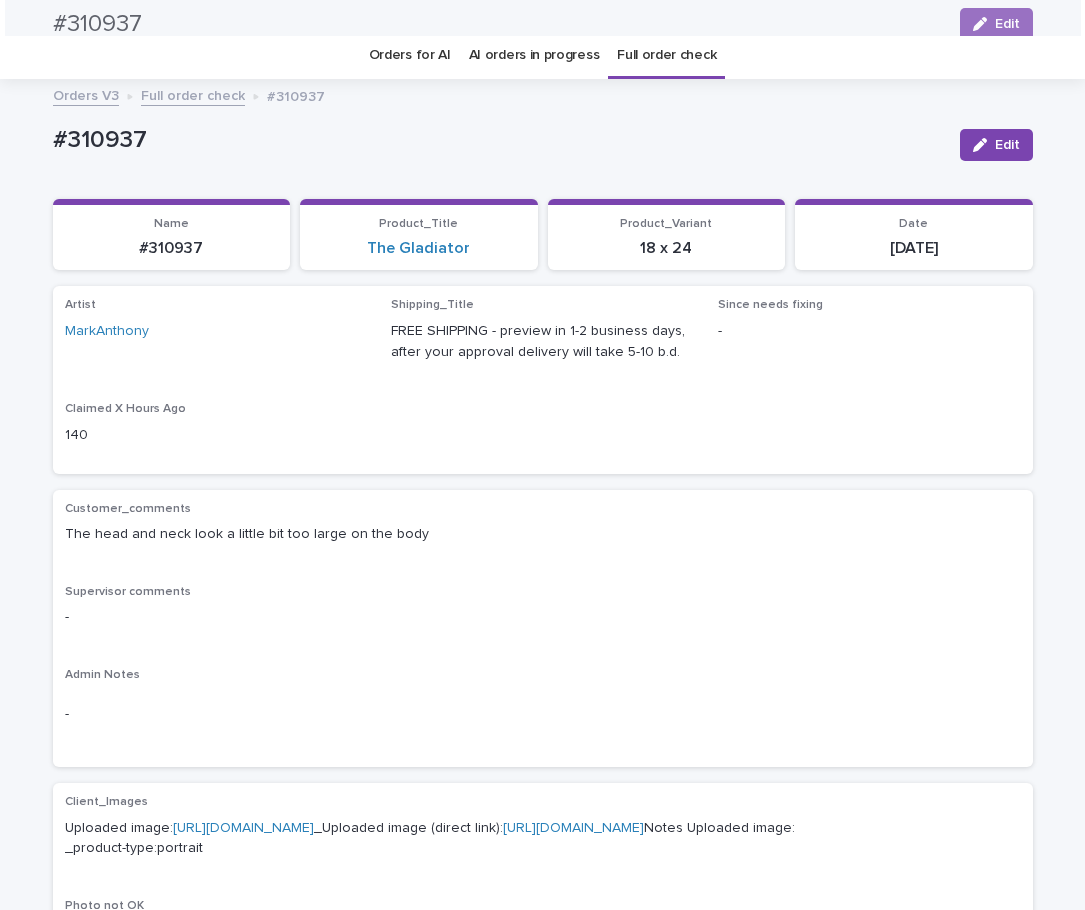 scroll, scrollTop: 0, scrollLeft: 0, axis: both 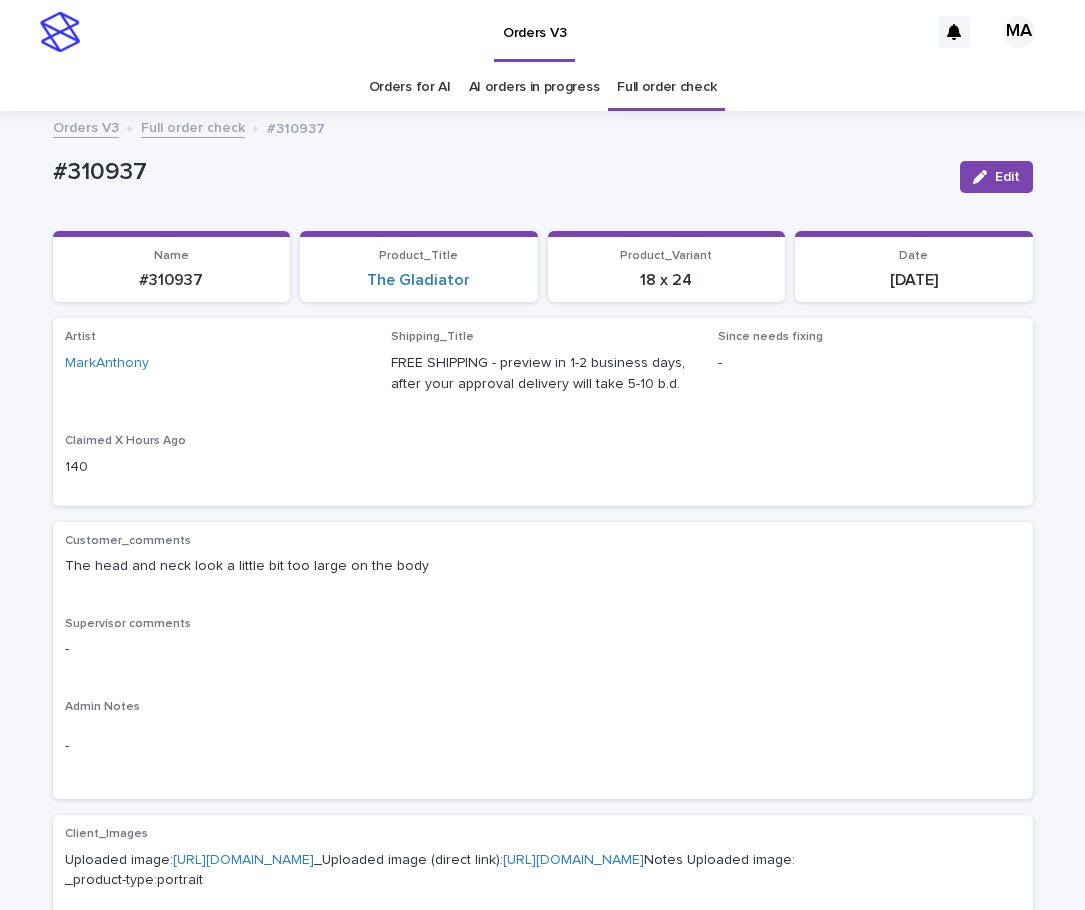 click on "Full order check" at bounding box center [193, 126] 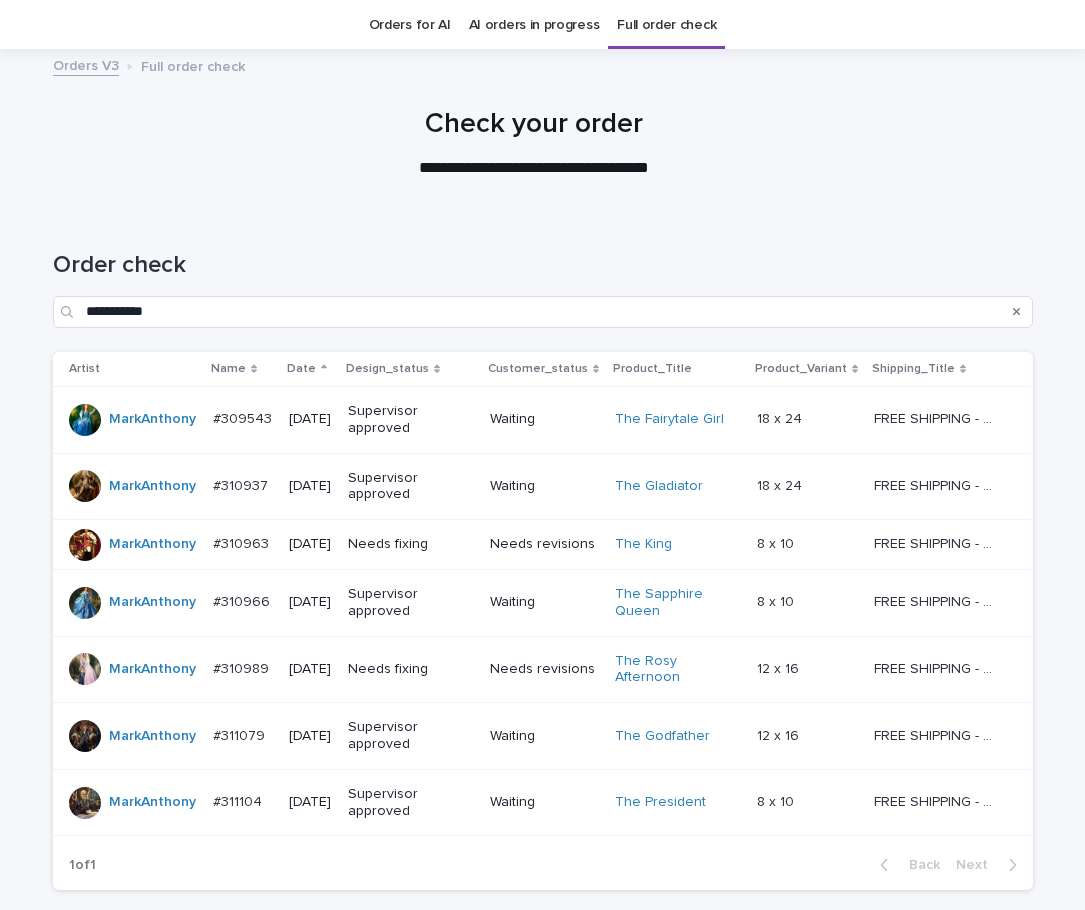 scroll, scrollTop: 64, scrollLeft: 0, axis: vertical 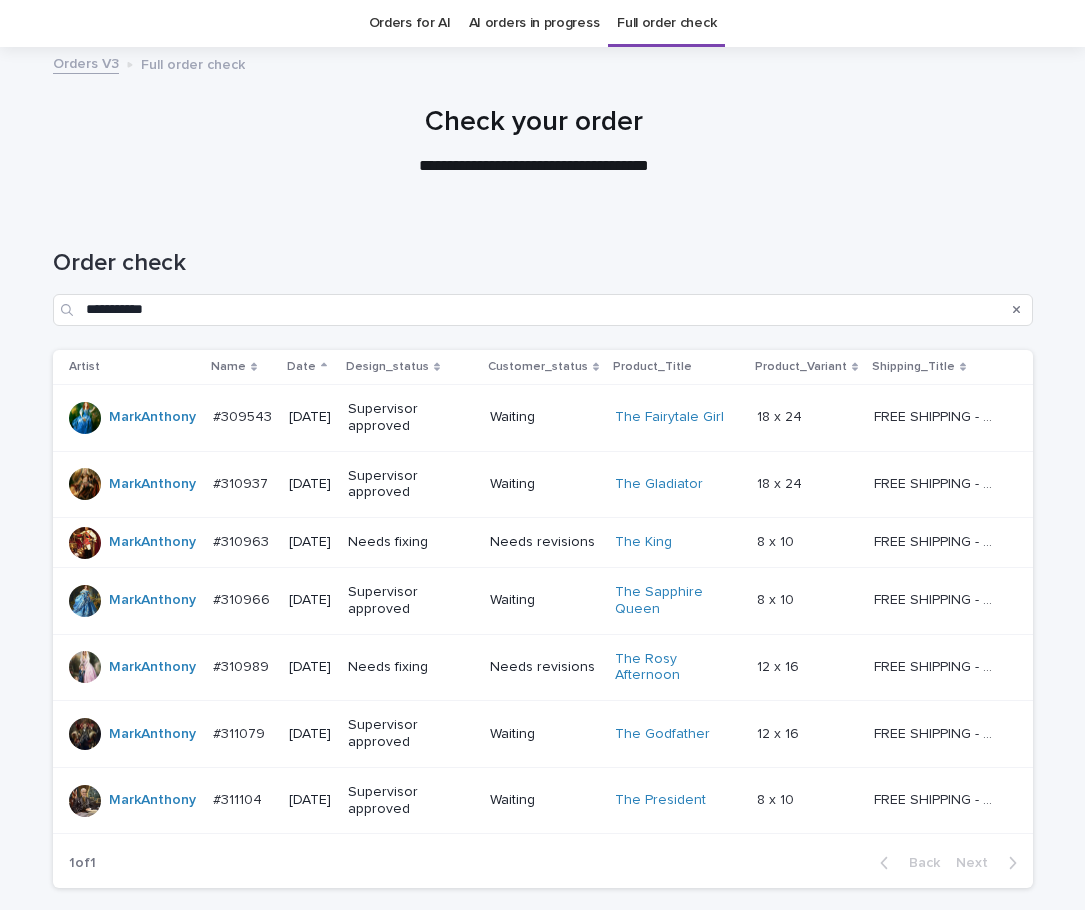 drag, startPoint x: 1006, startPoint y: 313, endPoint x: 894, endPoint y: 171, distance: 180.85353 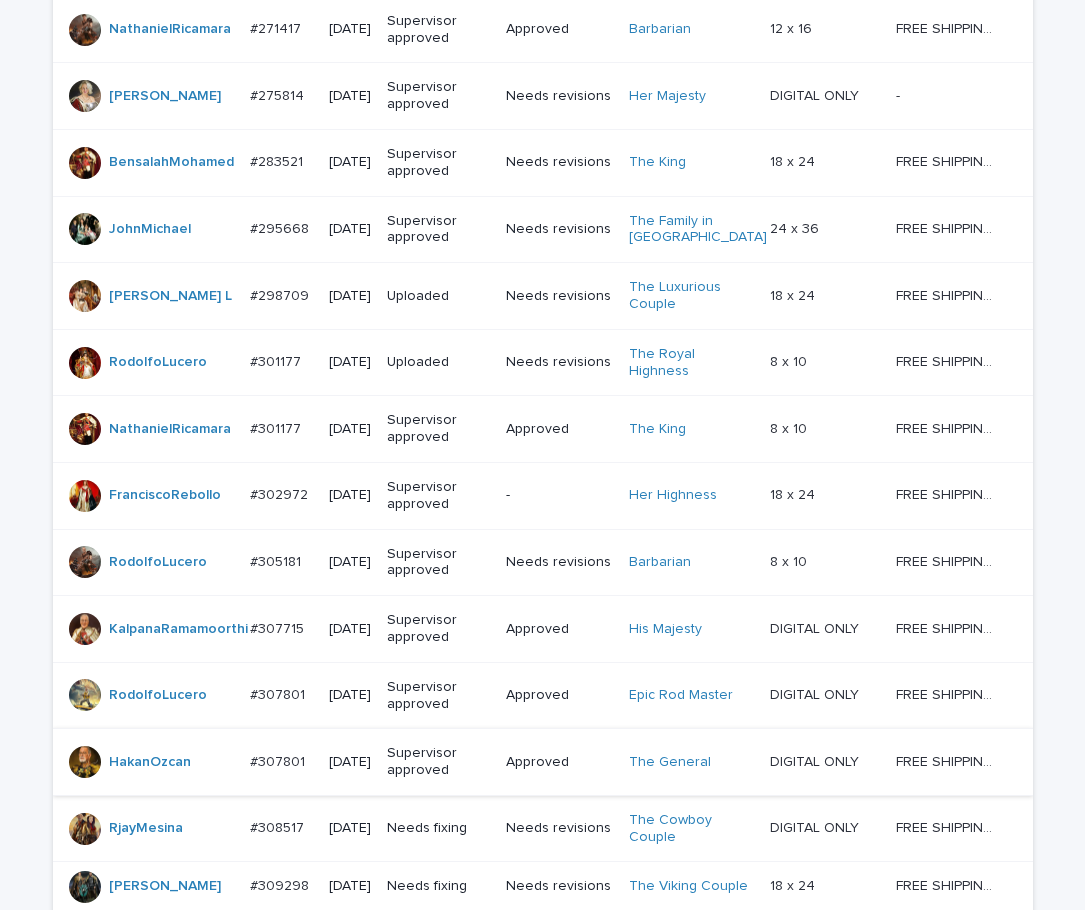 scroll, scrollTop: 736, scrollLeft: 0, axis: vertical 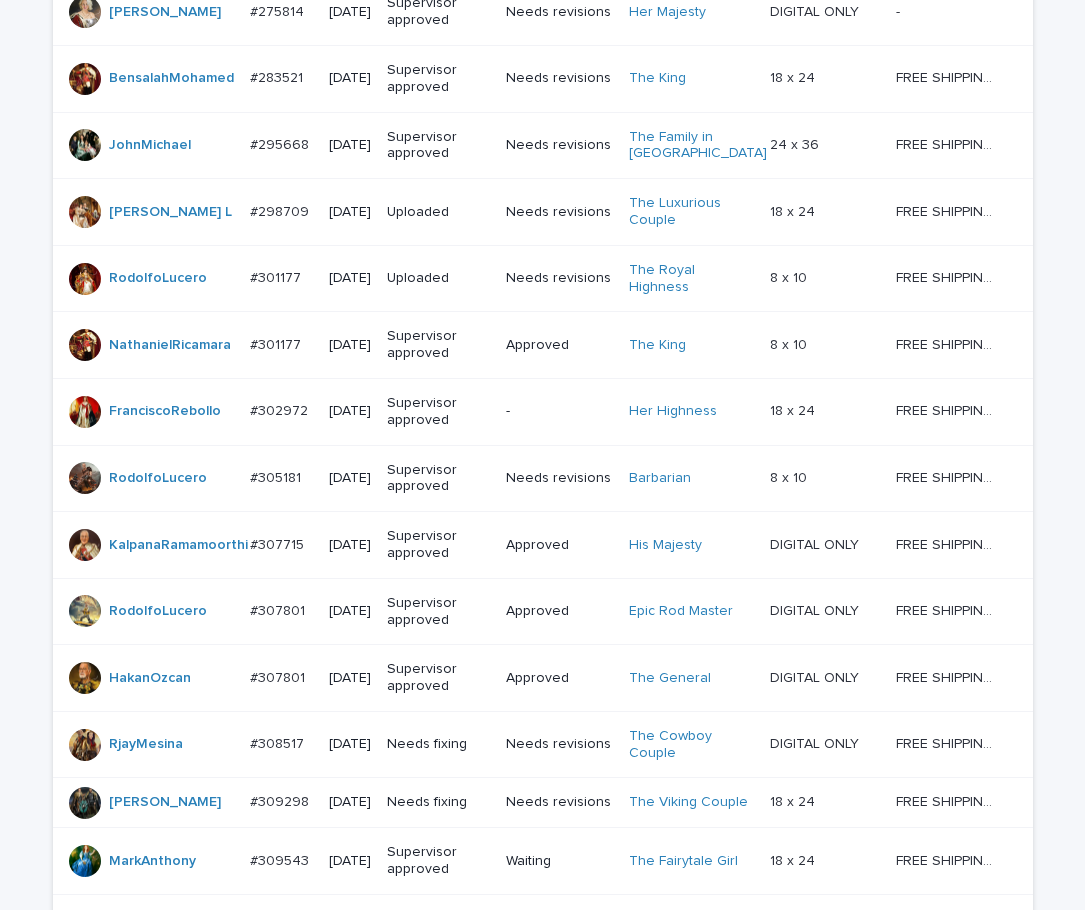 click on "The King" at bounding box center [691, 345] 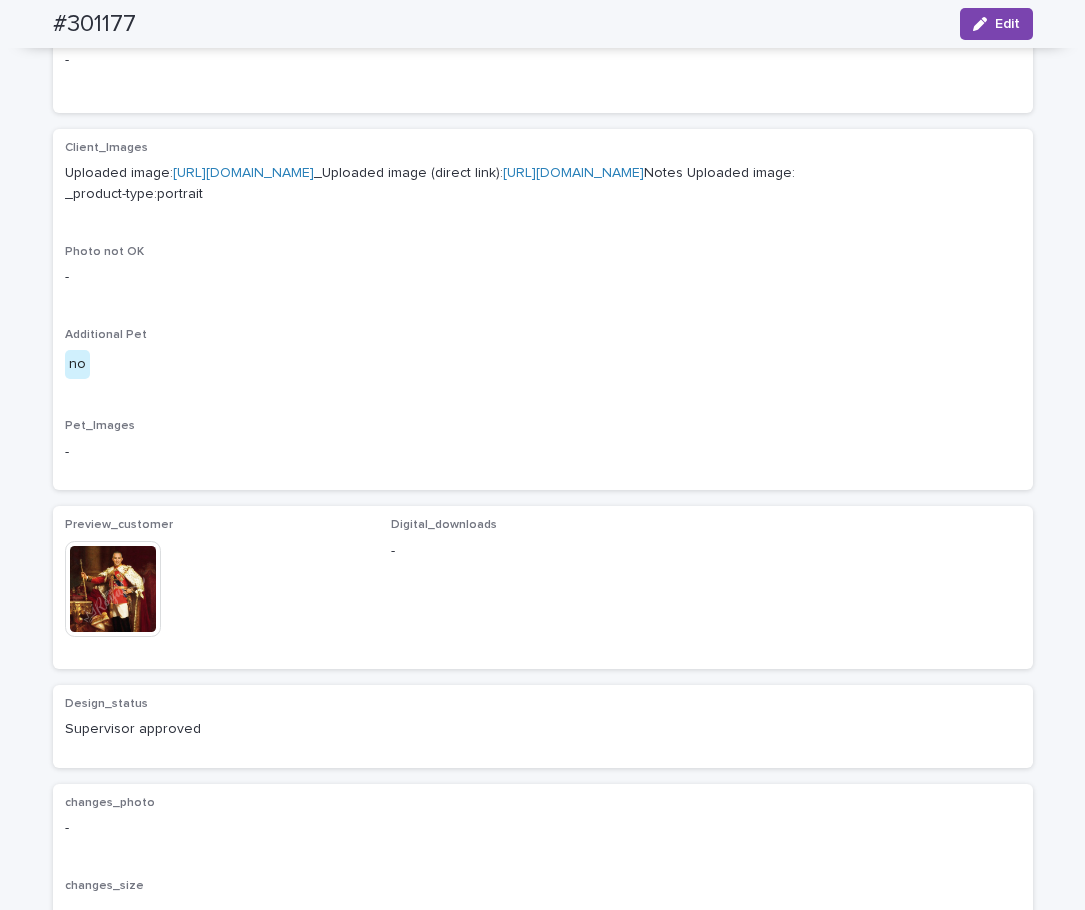 scroll, scrollTop: 840, scrollLeft: 0, axis: vertical 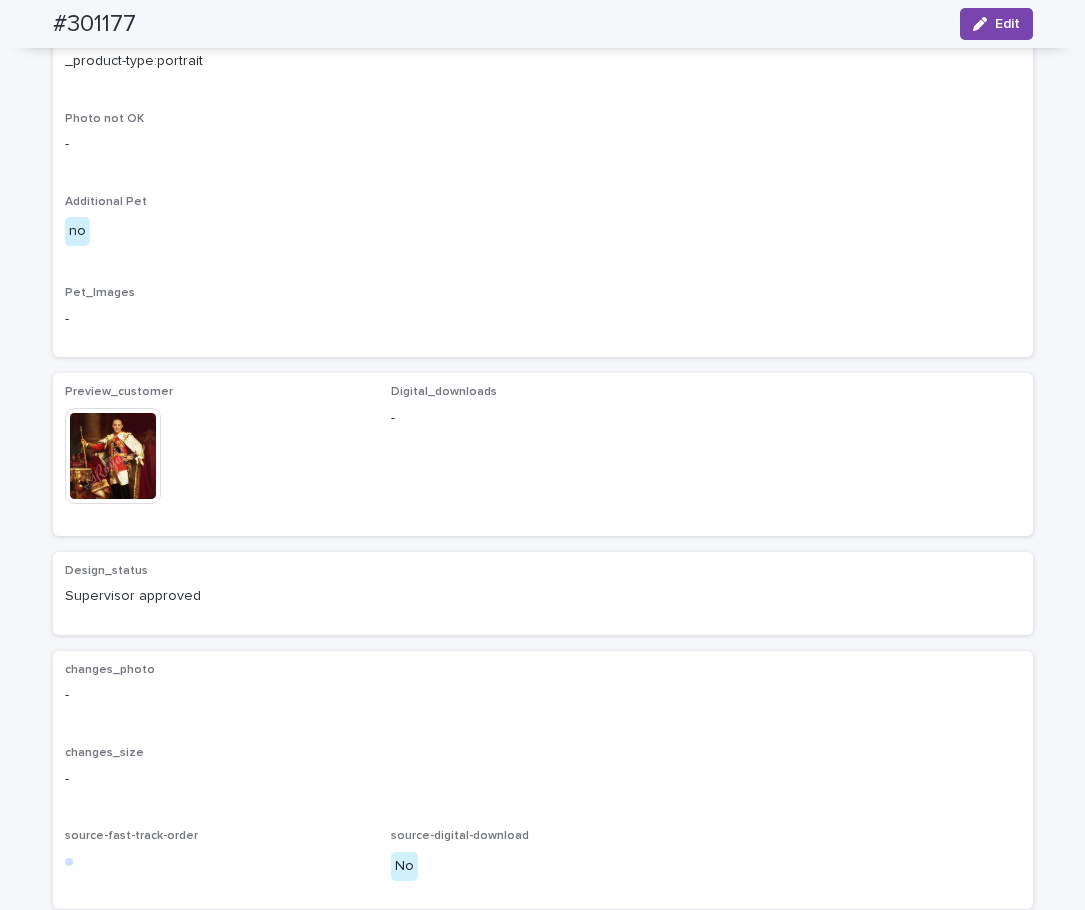 click at bounding box center [113, 456] 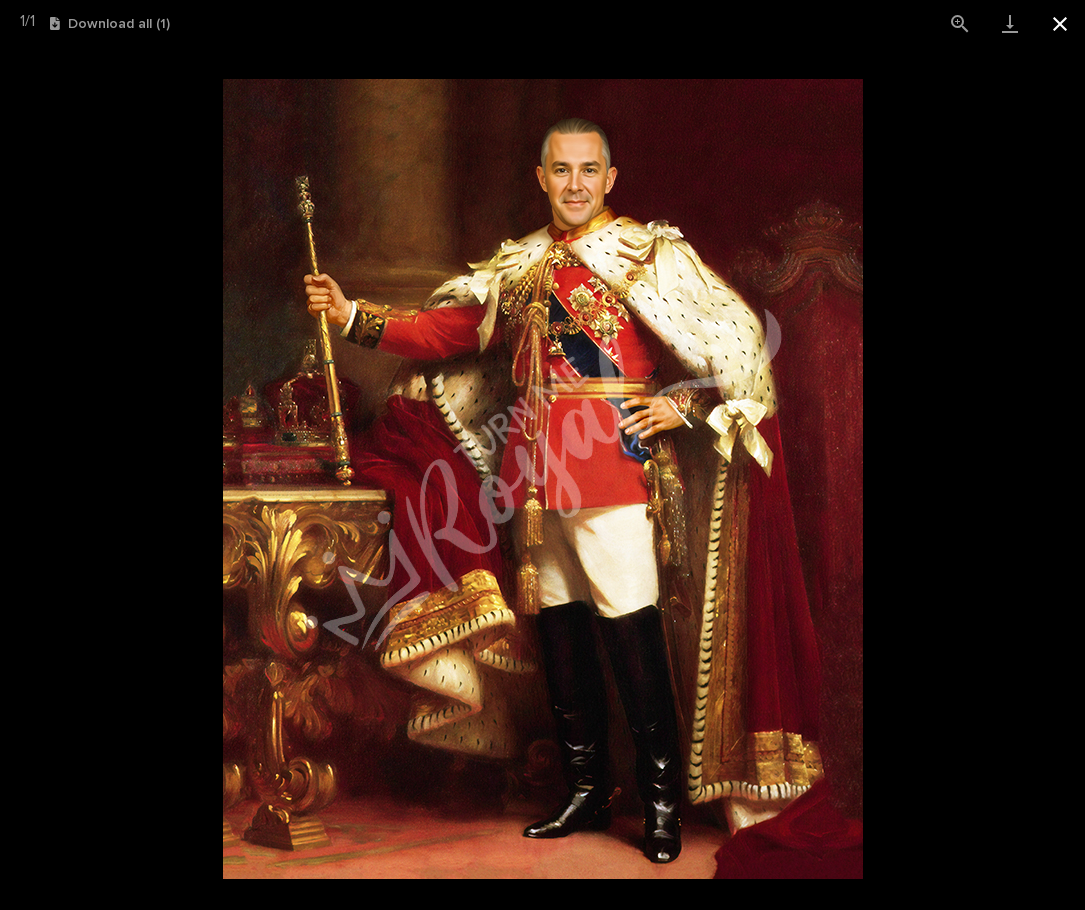 click at bounding box center (1060, 23) 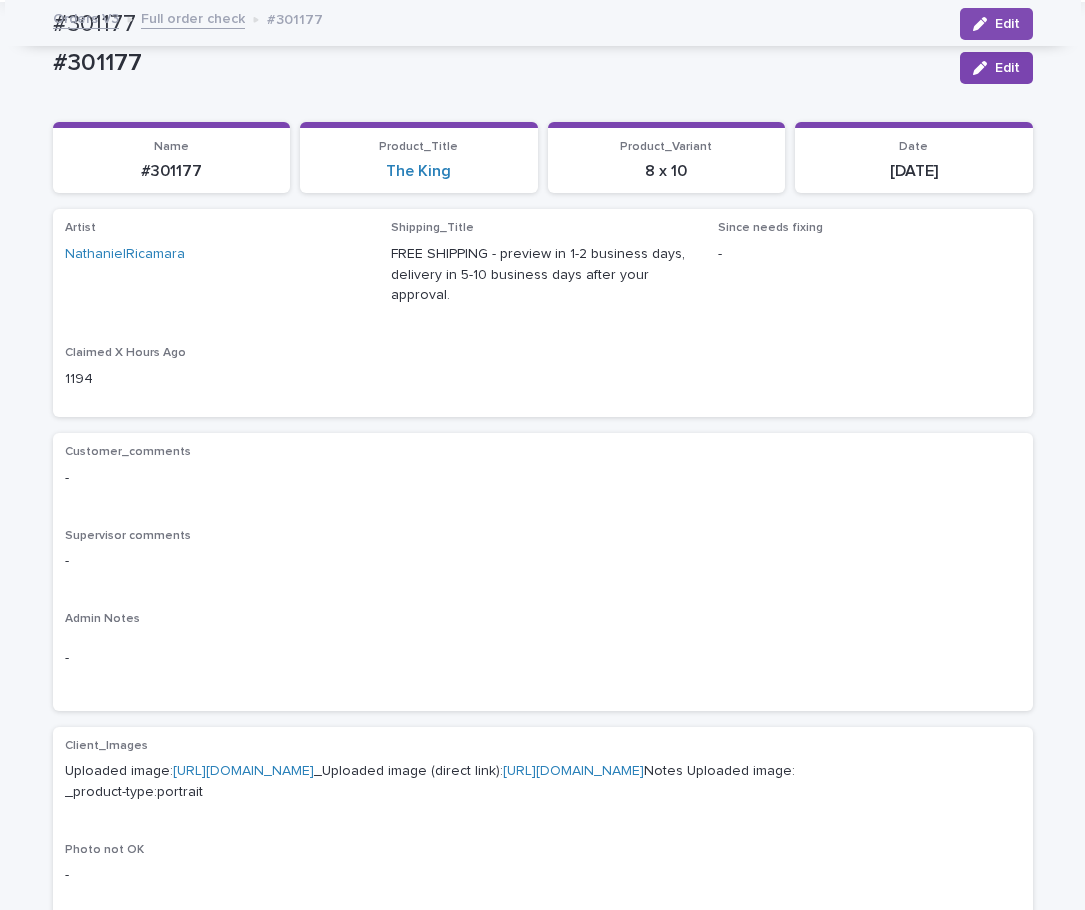 scroll, scrollTop: 0, scrollLeft: 0, axis: both 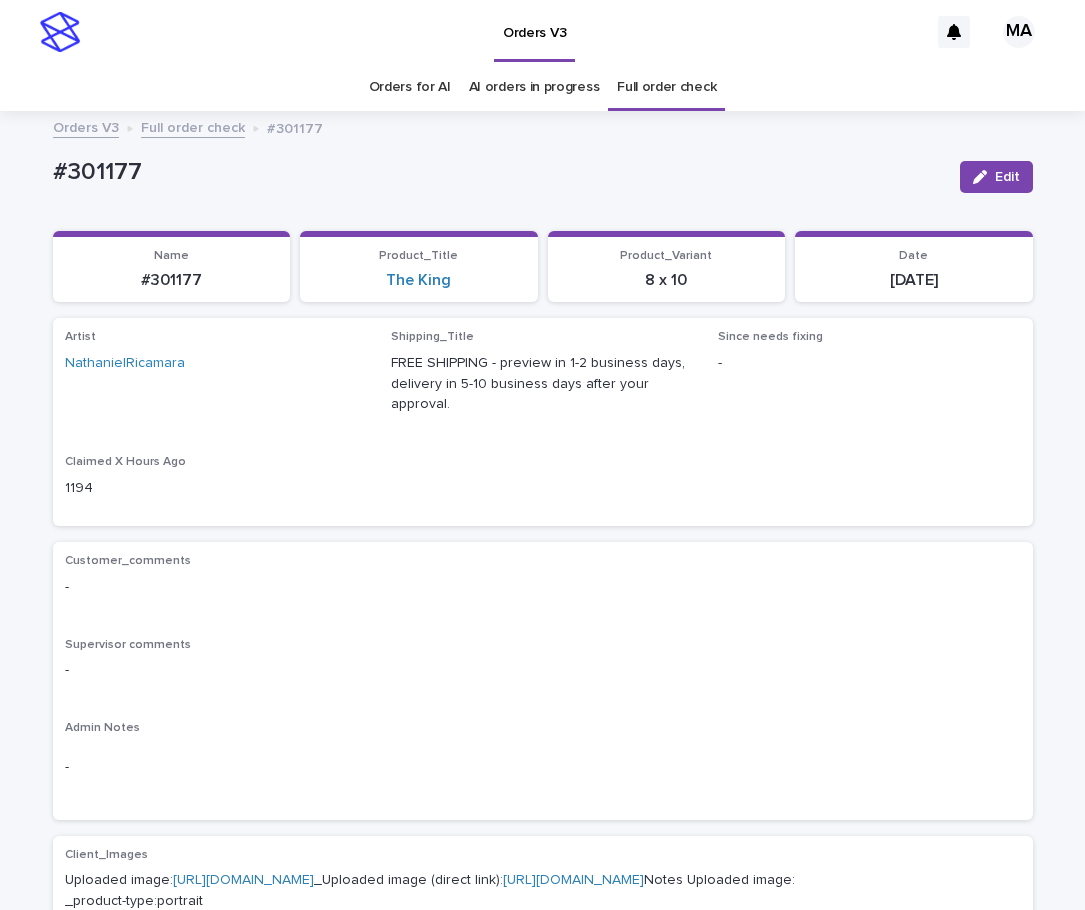 click on "Full order check" at bounding box center [193, 126] 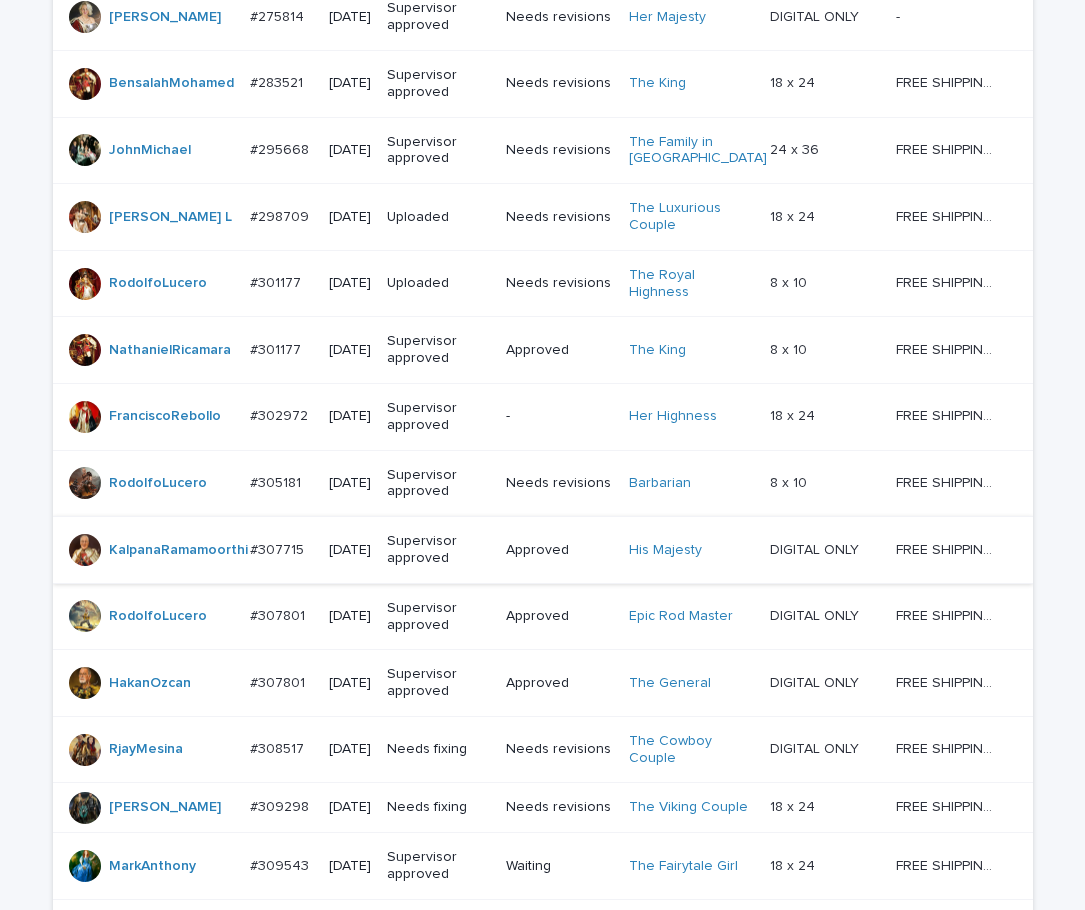 scroll, scrollTop: 736, scrollLeft: 0, axis: vertical 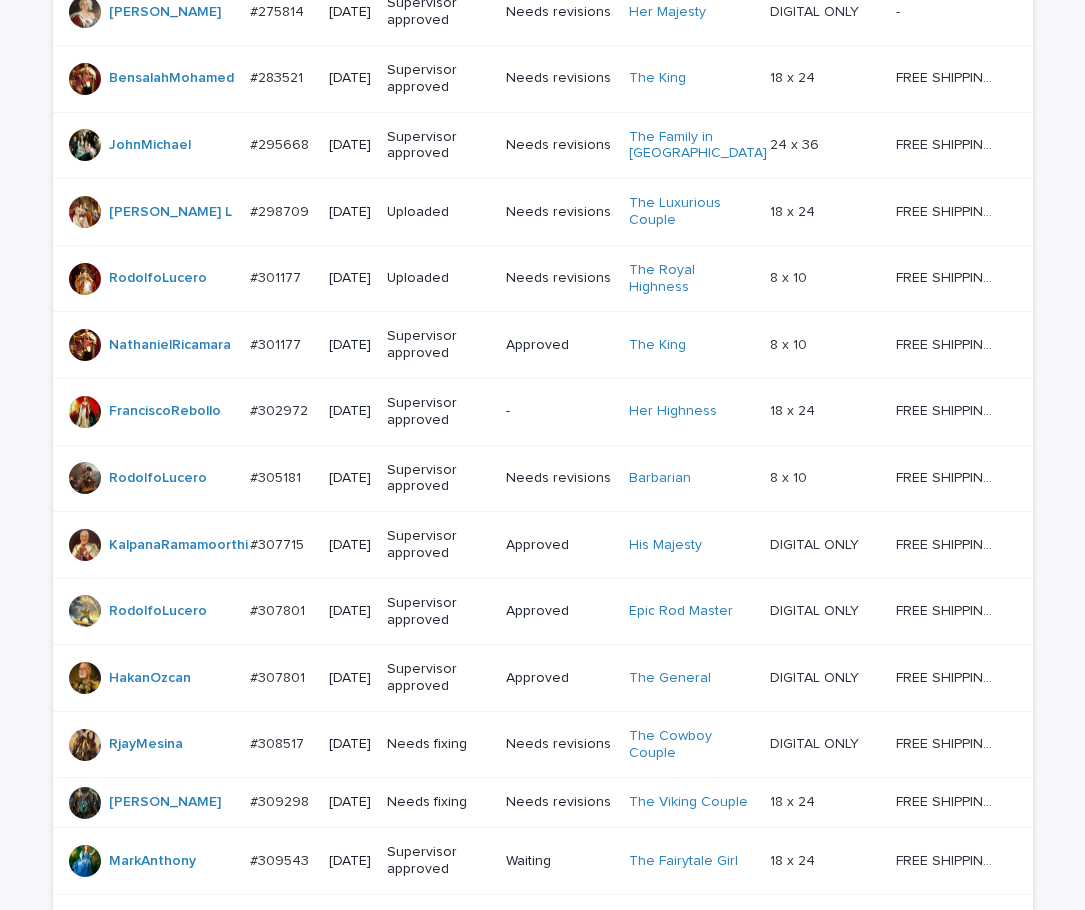 click on "The General" at bounding box center [691, 678] 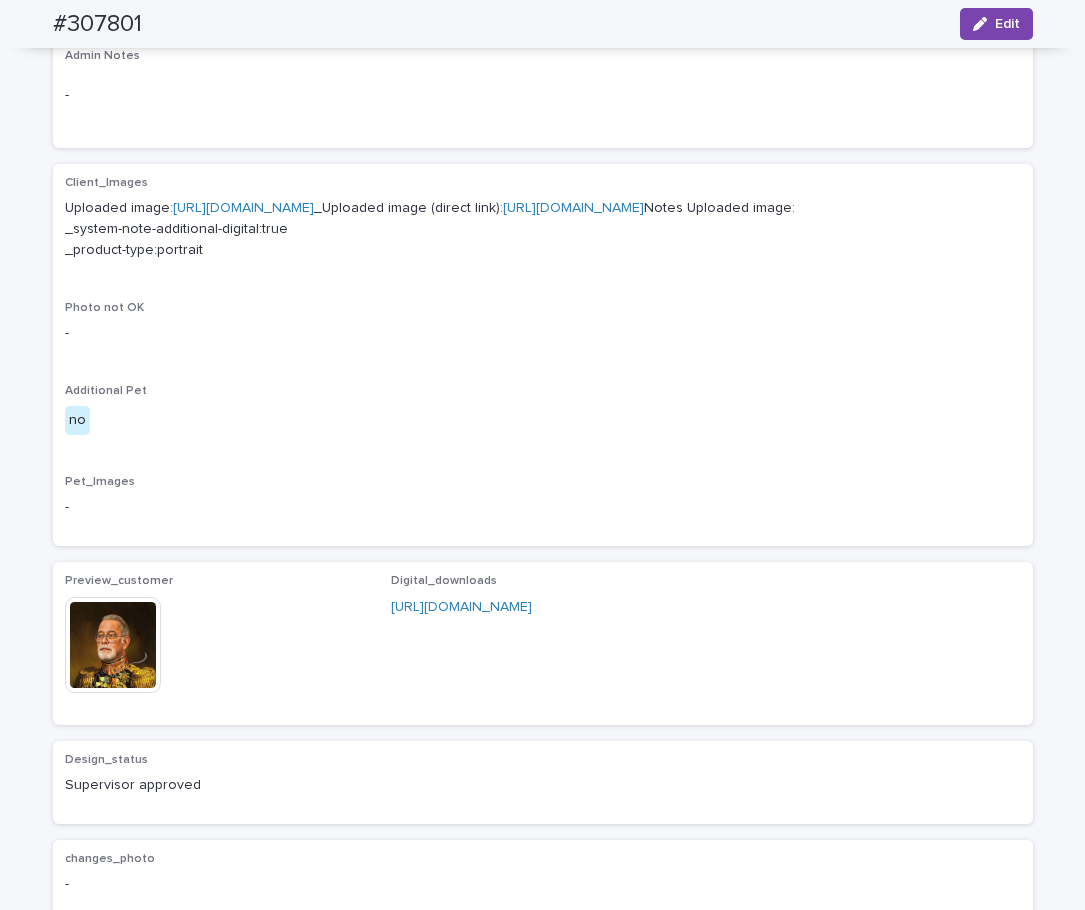 scroll, scrollTop: 924, scrollLeft: 0, axis: vertical 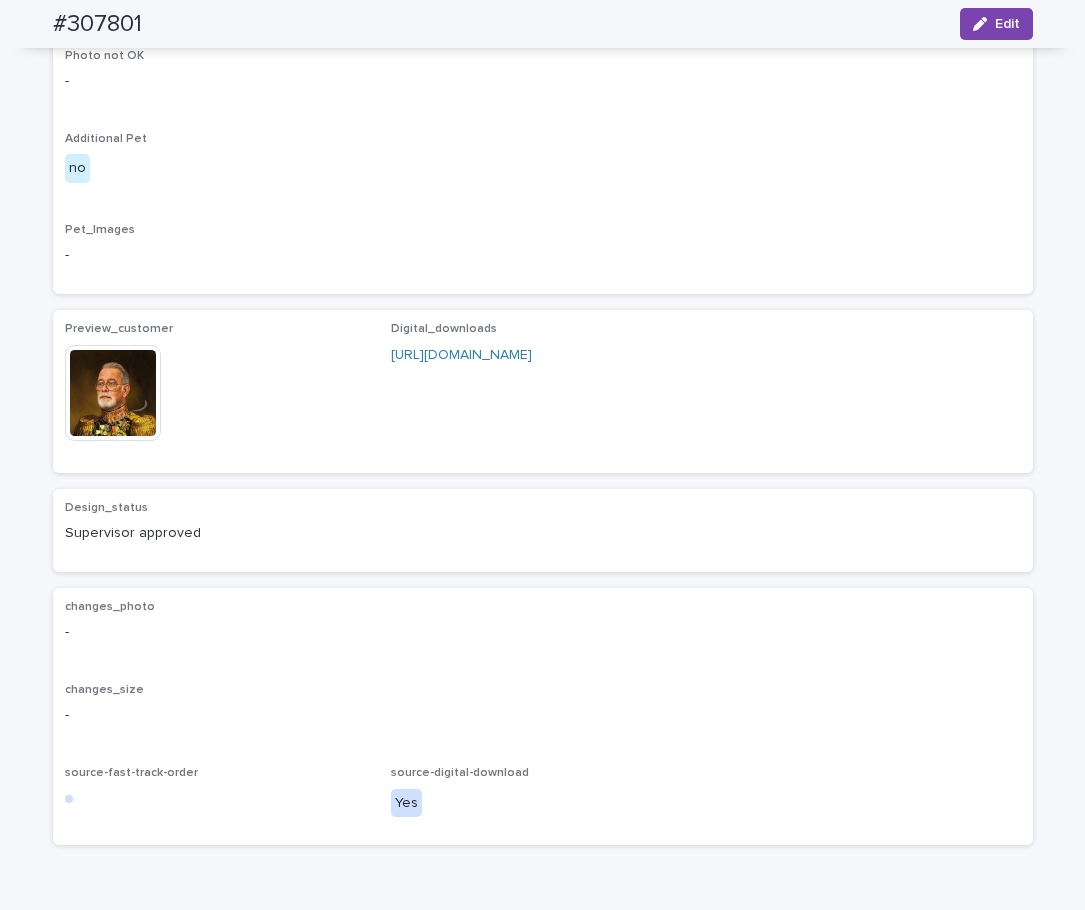 click at bounding box center [113, 393] 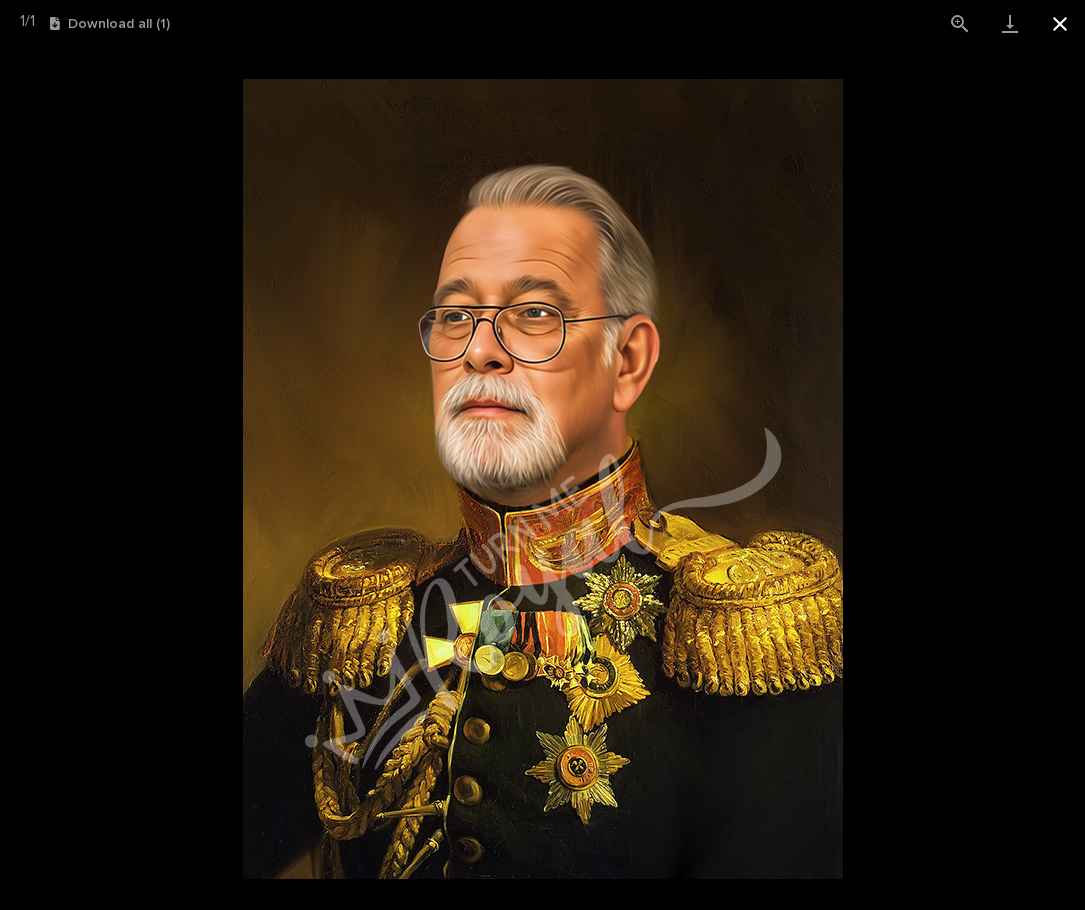 click at bounding box center (1060, 23) 